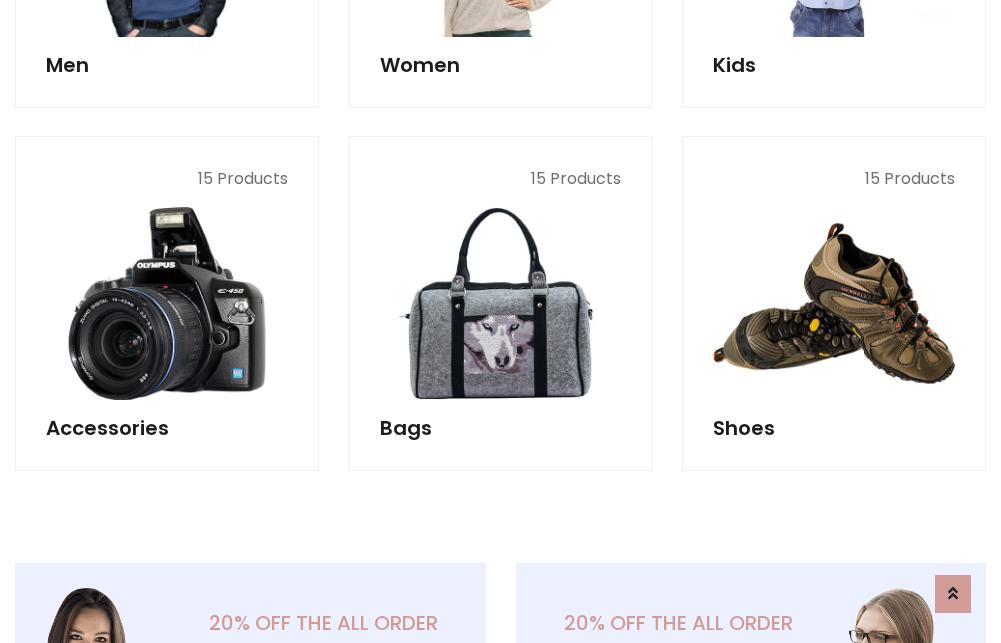 scroll, scrollTop: 853, scrollLeft: 0, axis: vertical 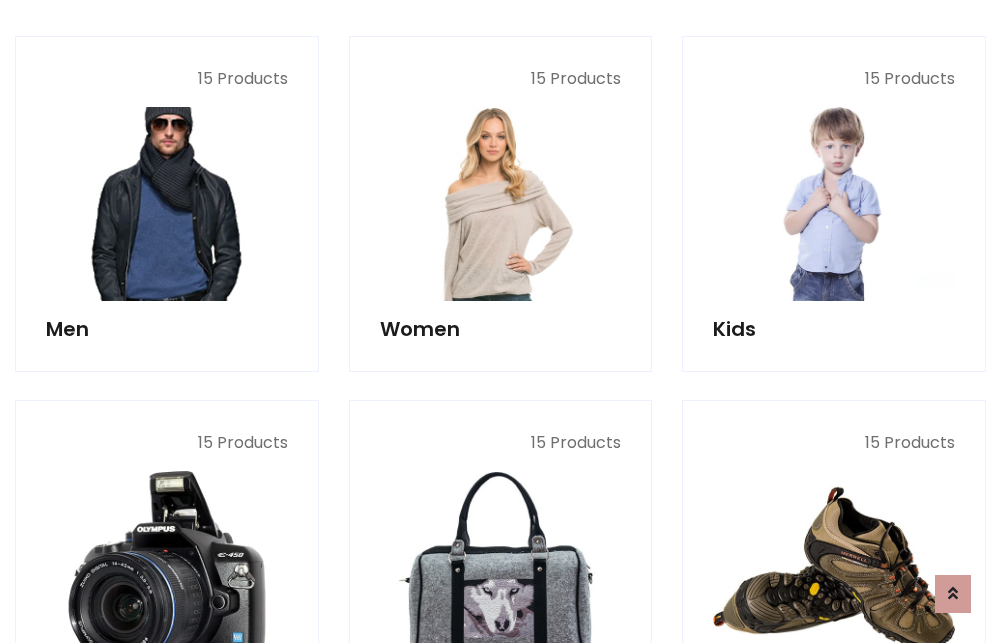 click at bounding box center (167, 204) 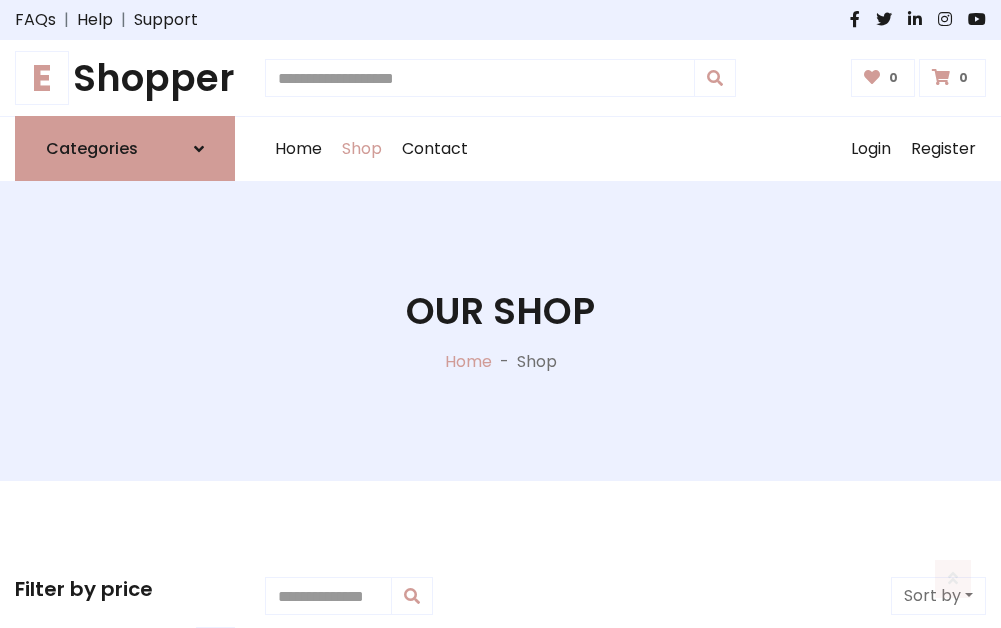 scroll, scrollTop: 807, scrollLeft: 0, axis: vertical 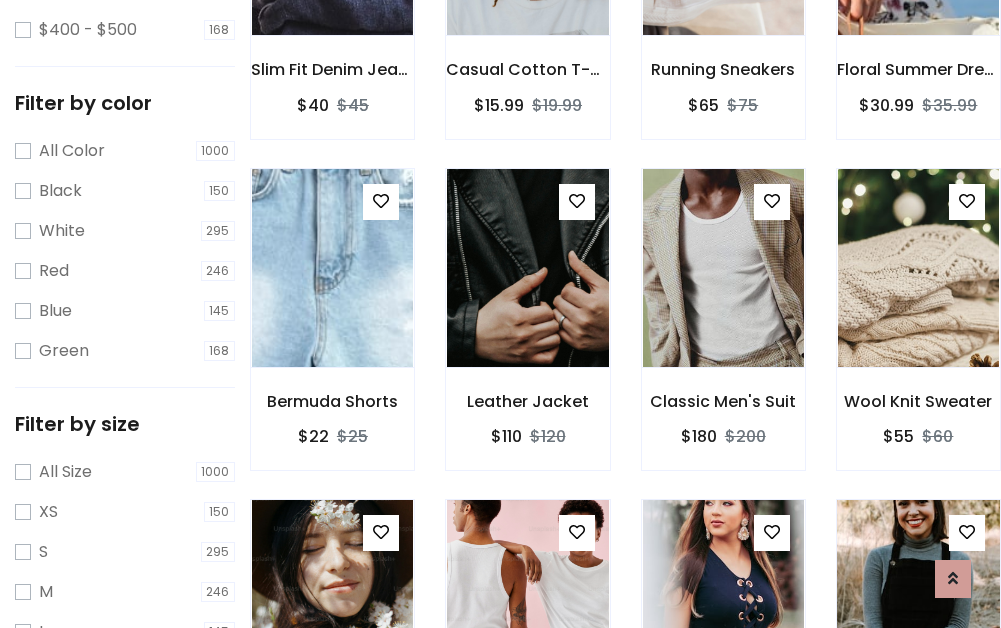 click at bounding box center [918, 599] 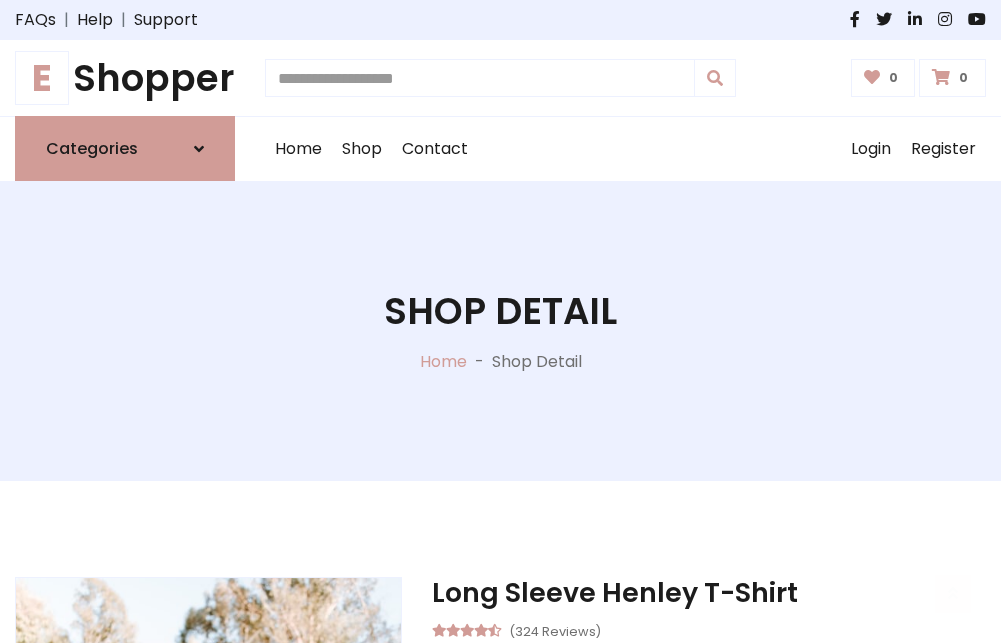 scroll, scrollTop: 143, scrollLeft: 0, axis: vertical 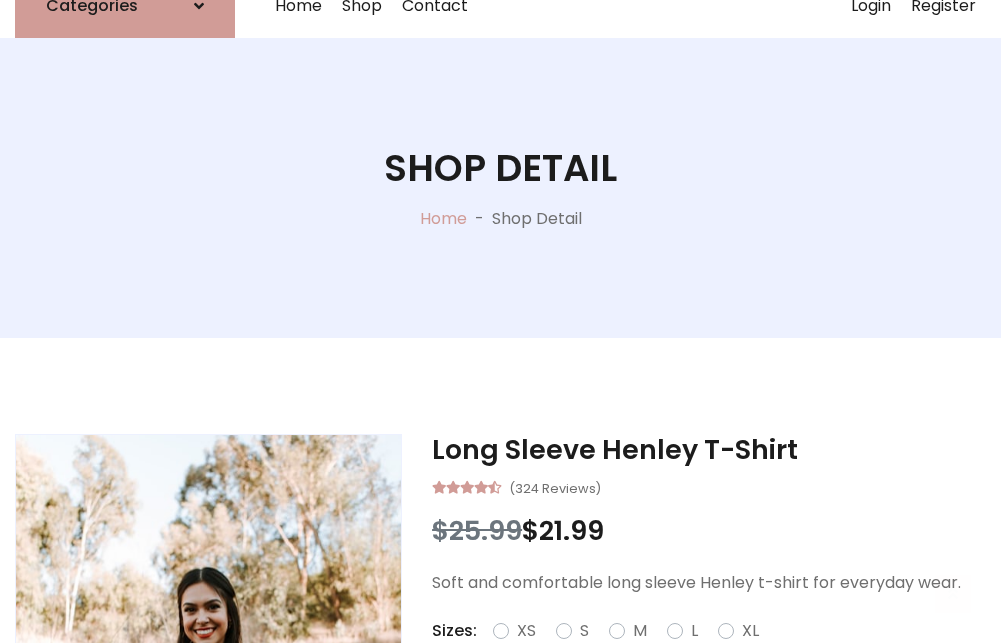 click on "M" at bounding box center (640, 631) 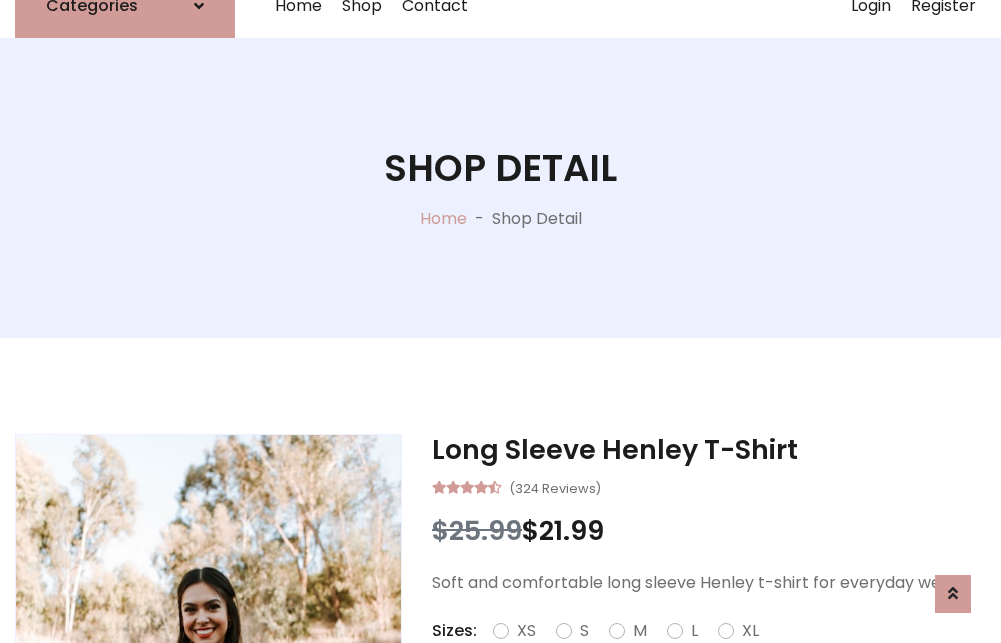 click on "Red" at bounding box center (722, 655) 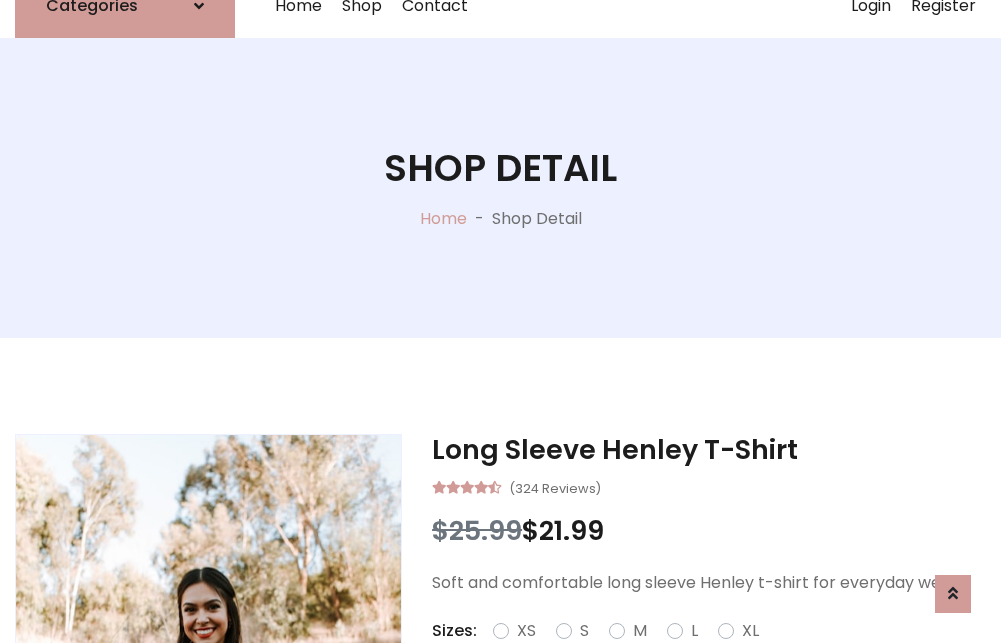 scroll, scrollTop: 167, scrollLeft: 0, axis: vertical 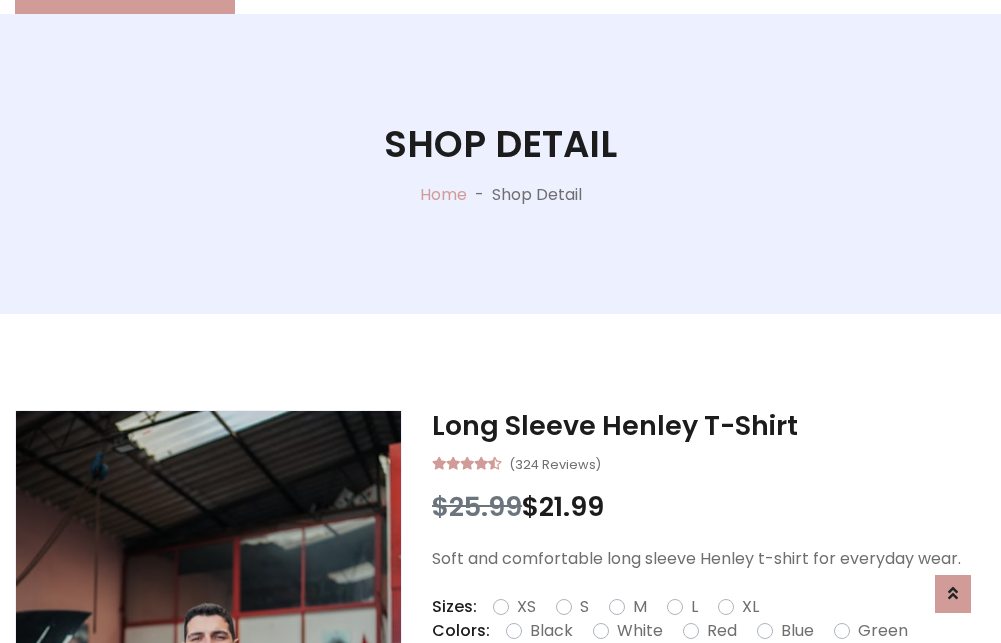 click on "Add To Cart" at bounding box center [653, 694] 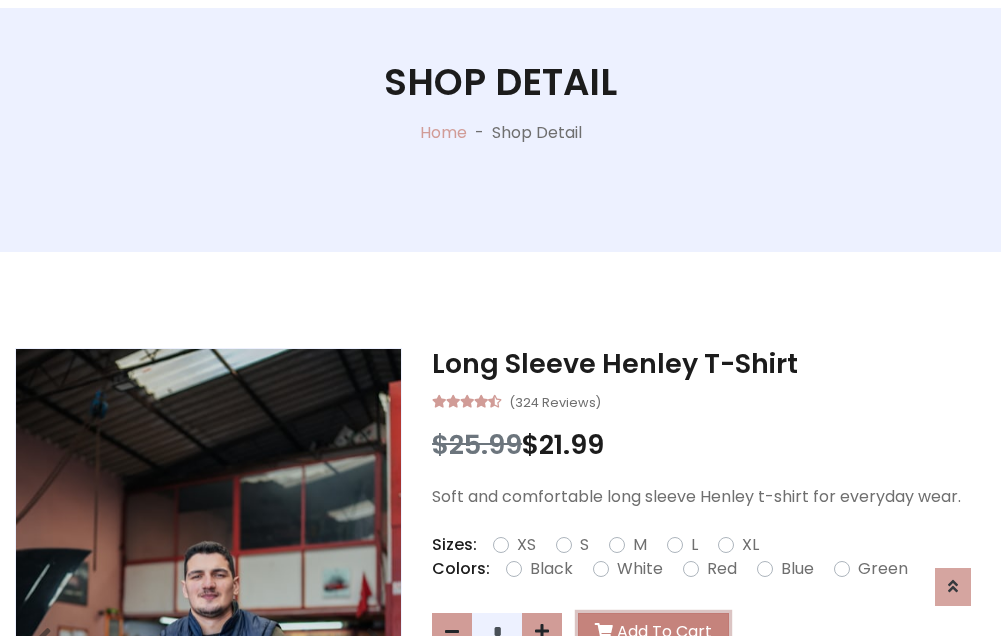 scroll, scrollTop: 0, scrollLeft: 0, axis: both 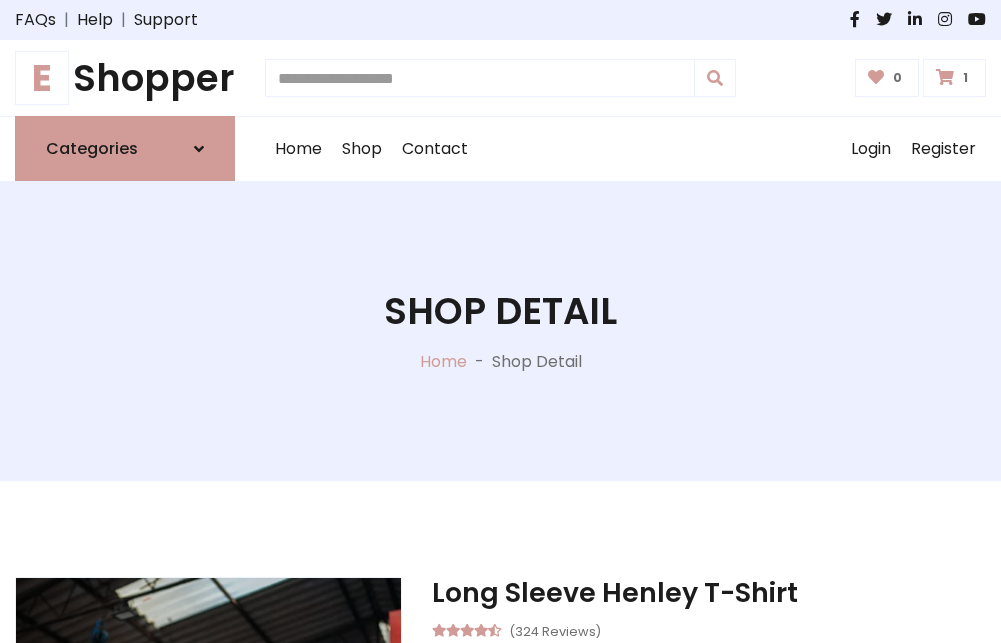 click at bounding box center [945, 77] 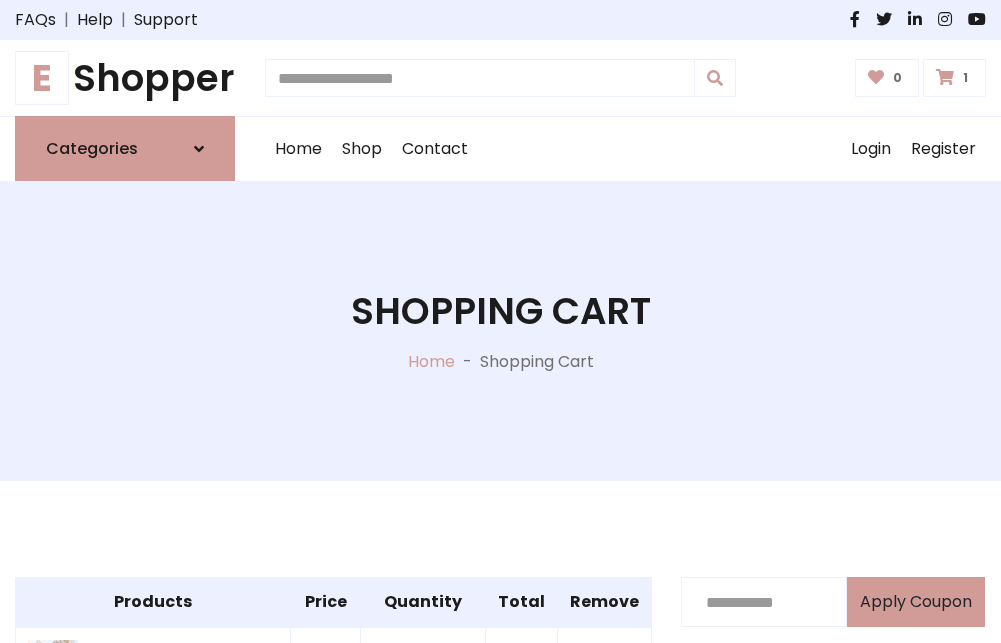 scroll, scrollTop: 474, scrollLeft: 0, axis: vertical 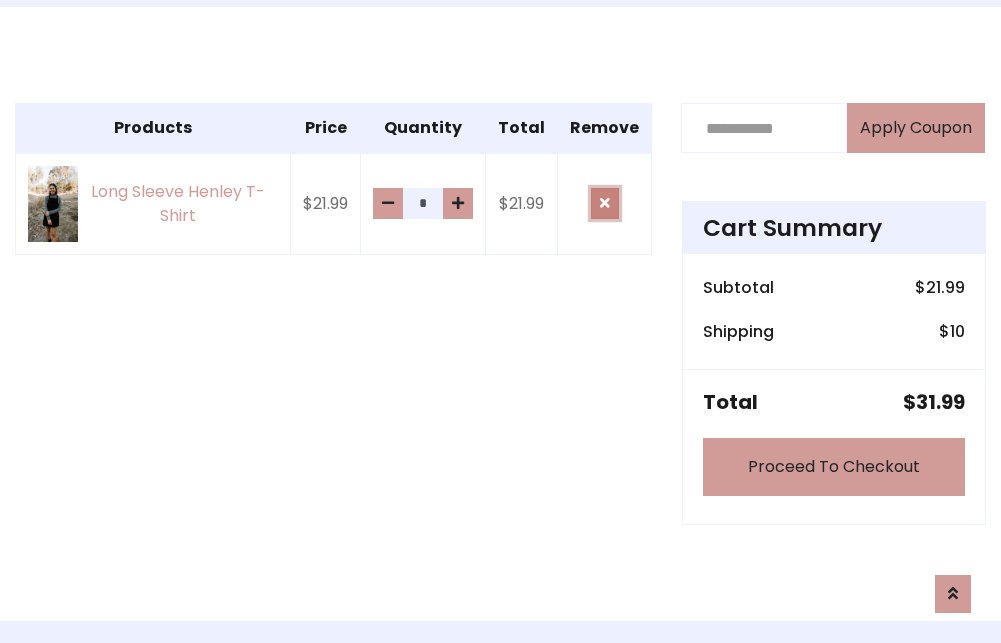 click at bounding box center [605, 203] 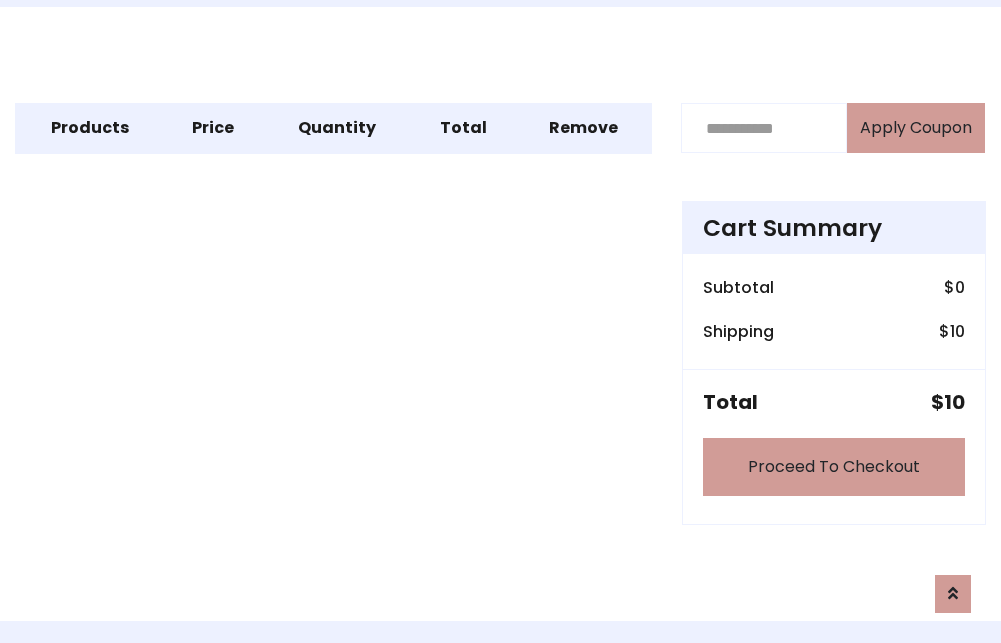 scroll, scrollTop: 247, scrollLeft: 0, axis: vertical 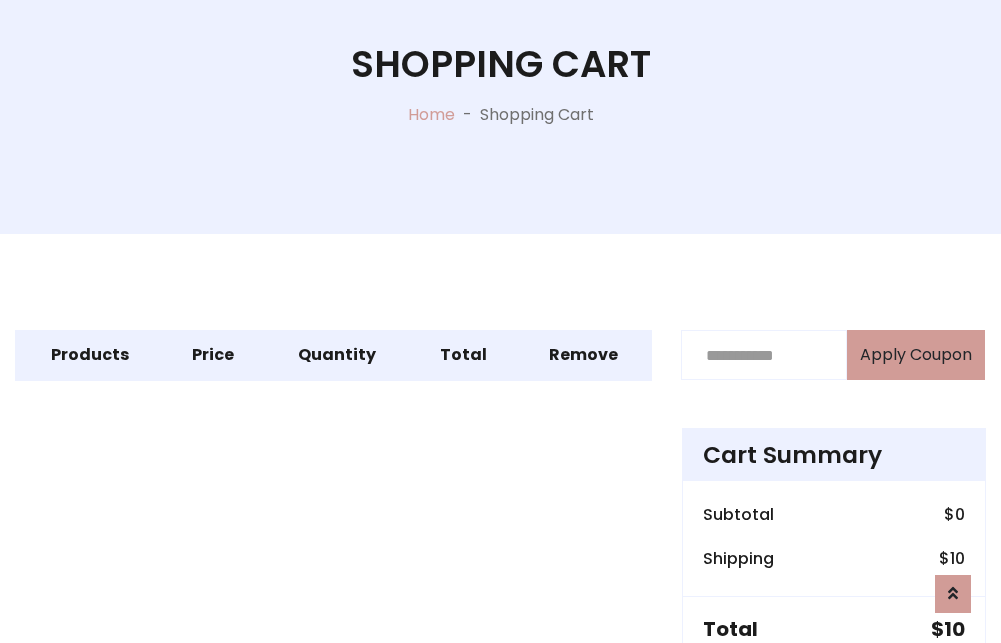 click on "Proceed To Checkout" at bounding box center (834, 694) 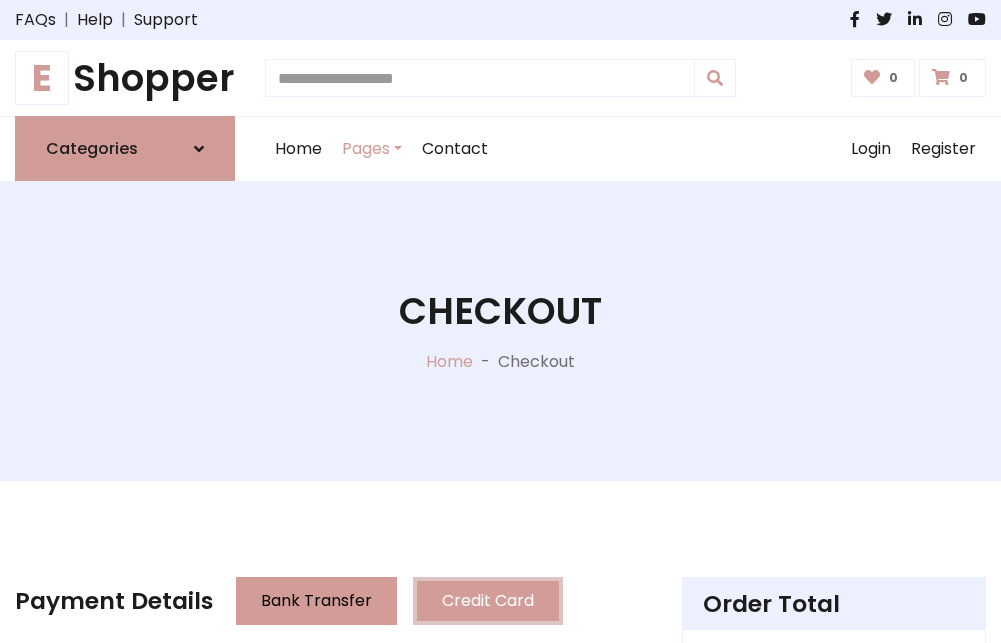 scroll, scrollTop: 137, scrollLeft: 0, axis: vertical 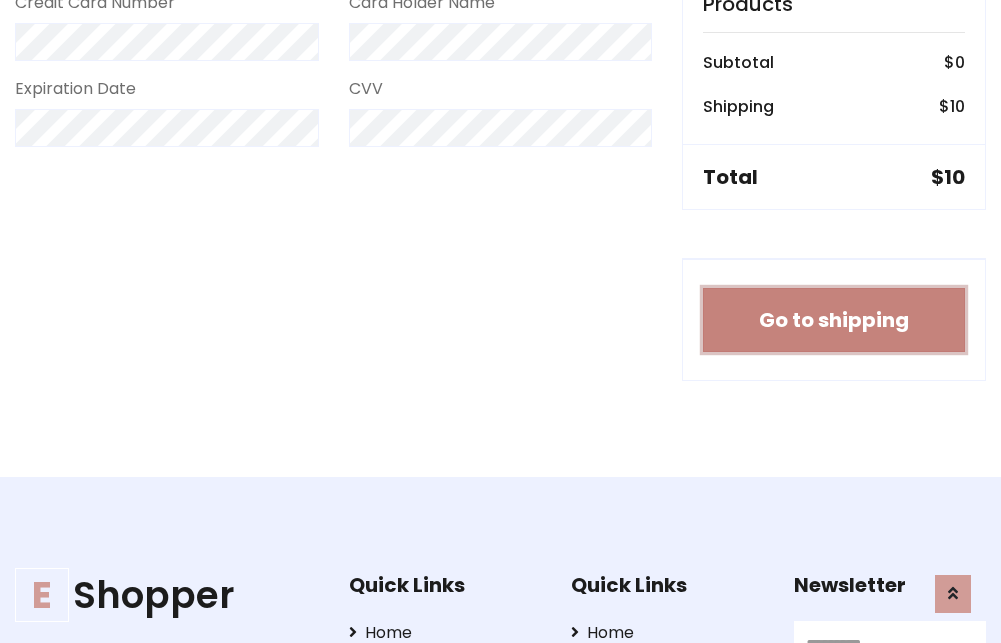 click on "Go to shipping" at bounding box center [834, 320] 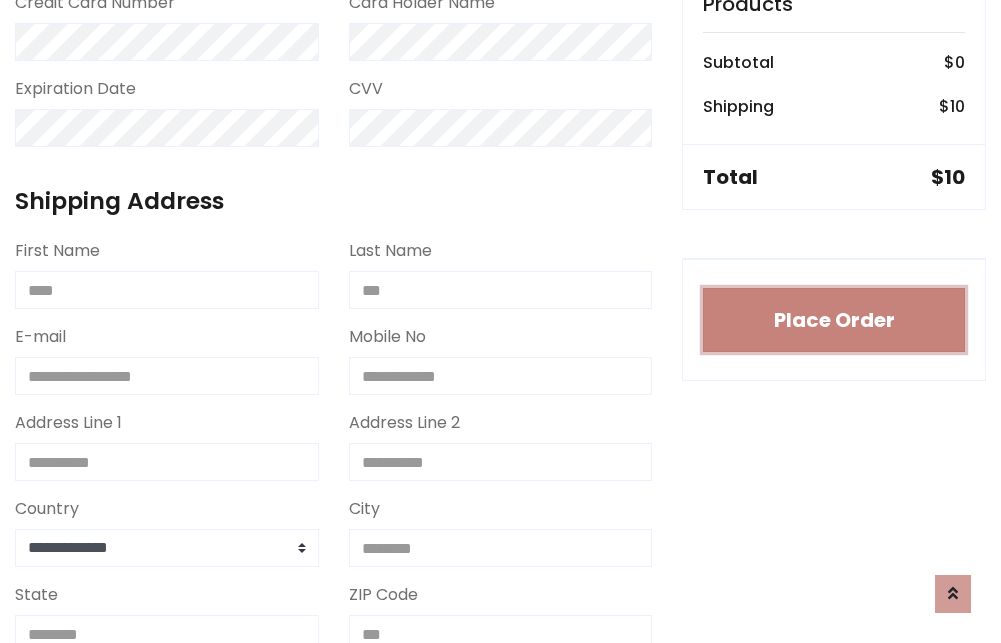 type 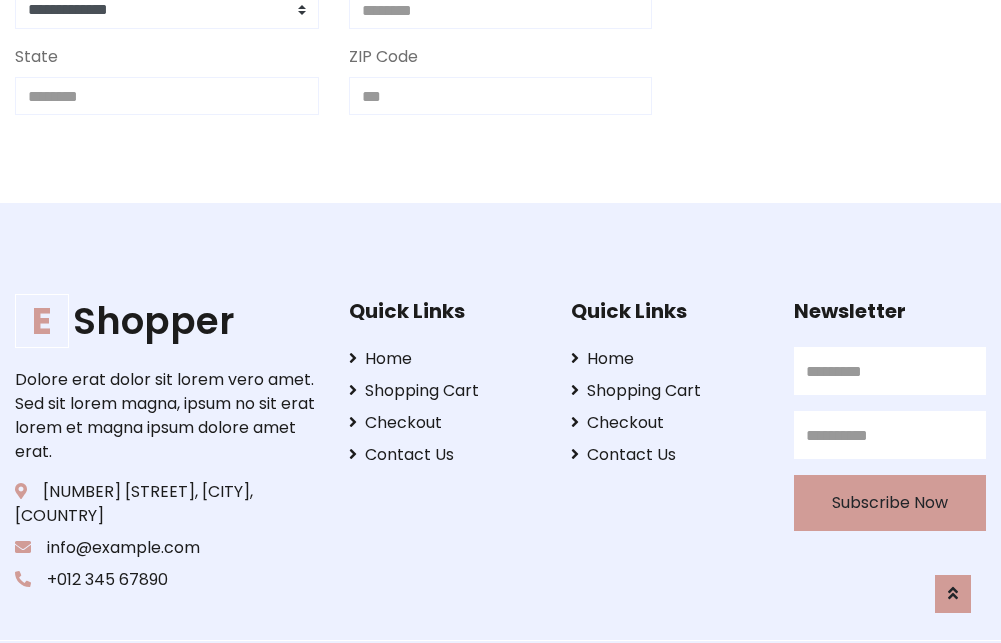 scroll, scrollTop: 713, scrollLeft: 0, axis: vertical 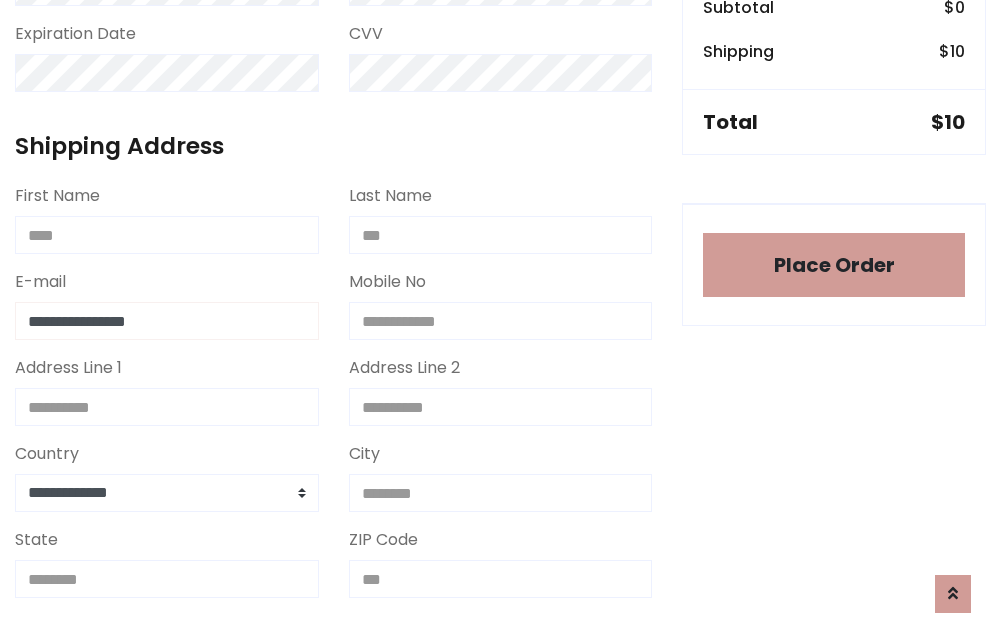 type on "**********" 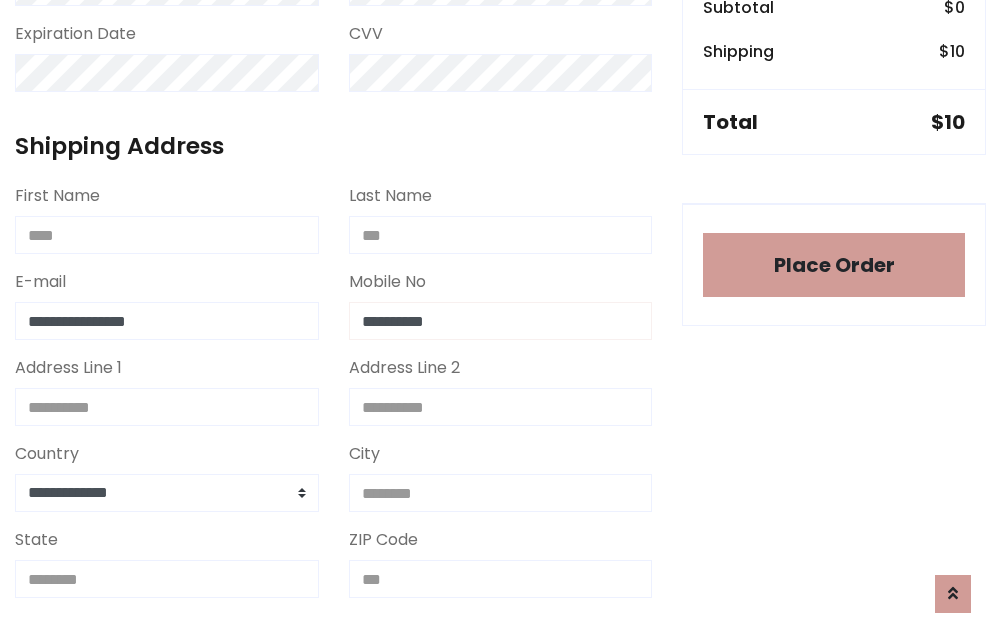 type on "**********" 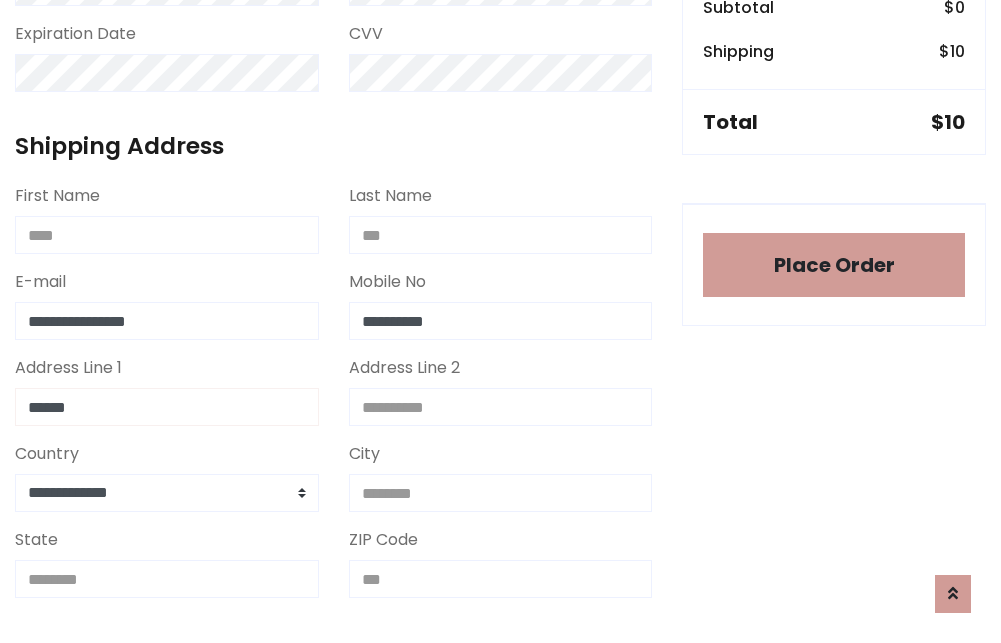 type on "******" 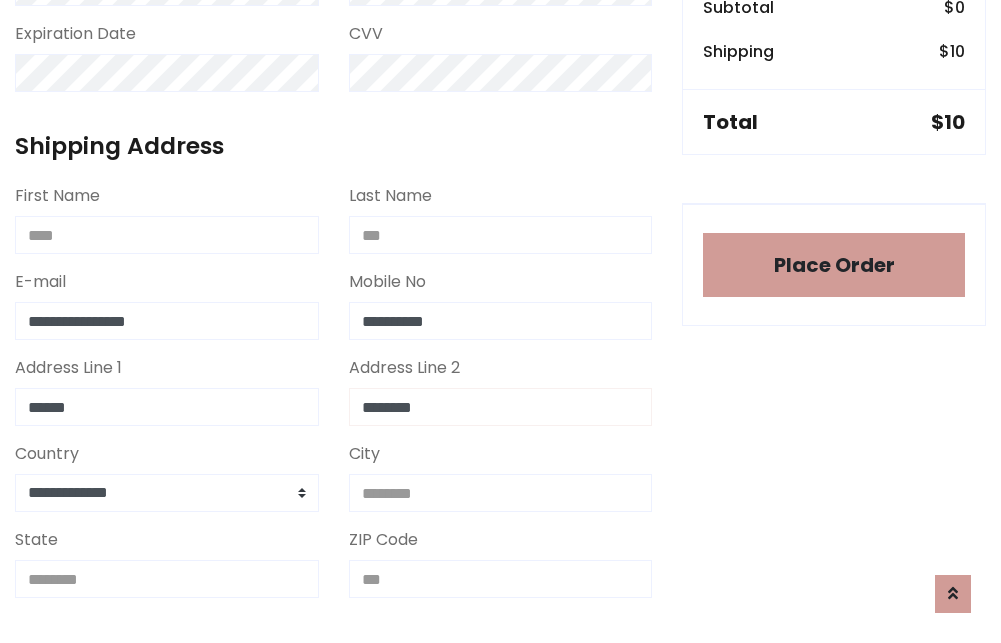 type on "********" 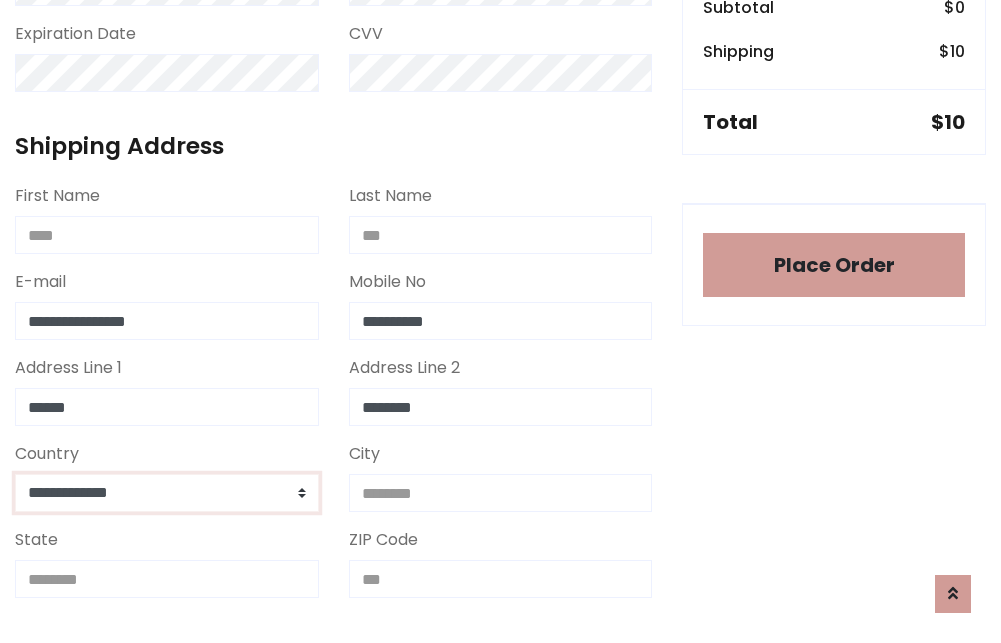 select on "*******" 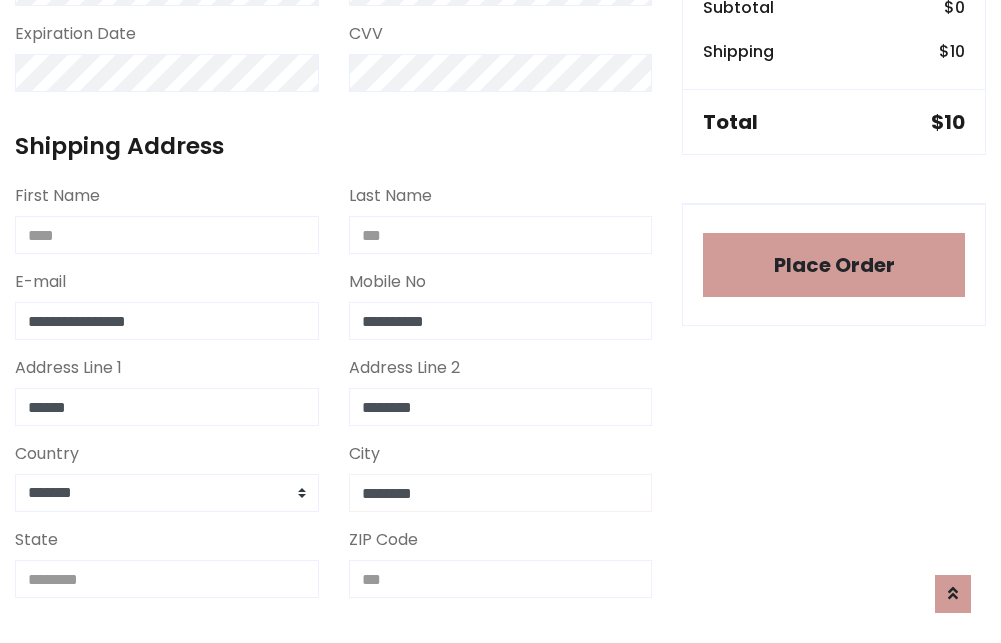 type on "********" 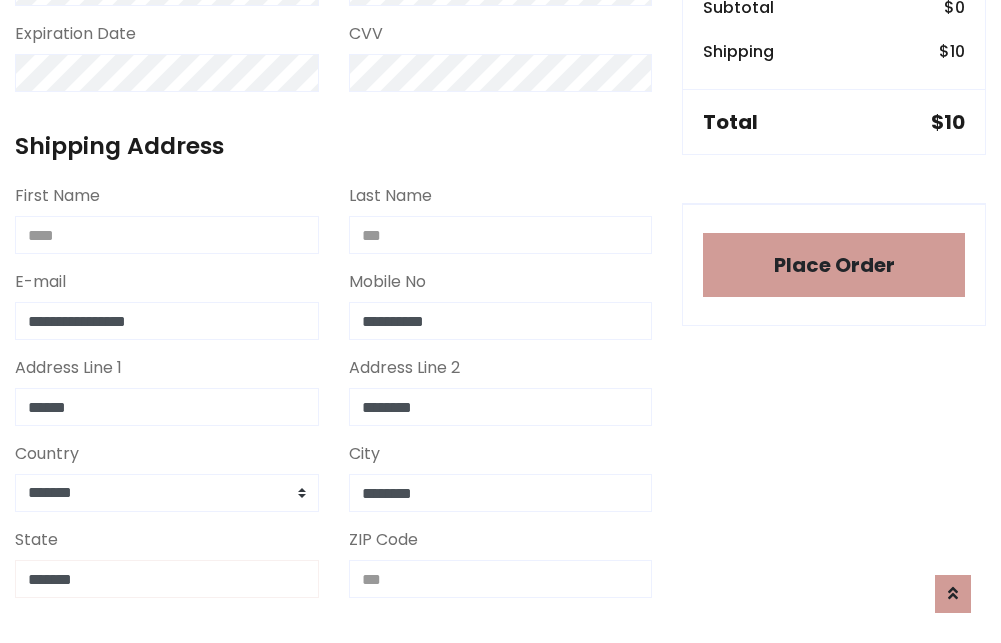 type on "*******" 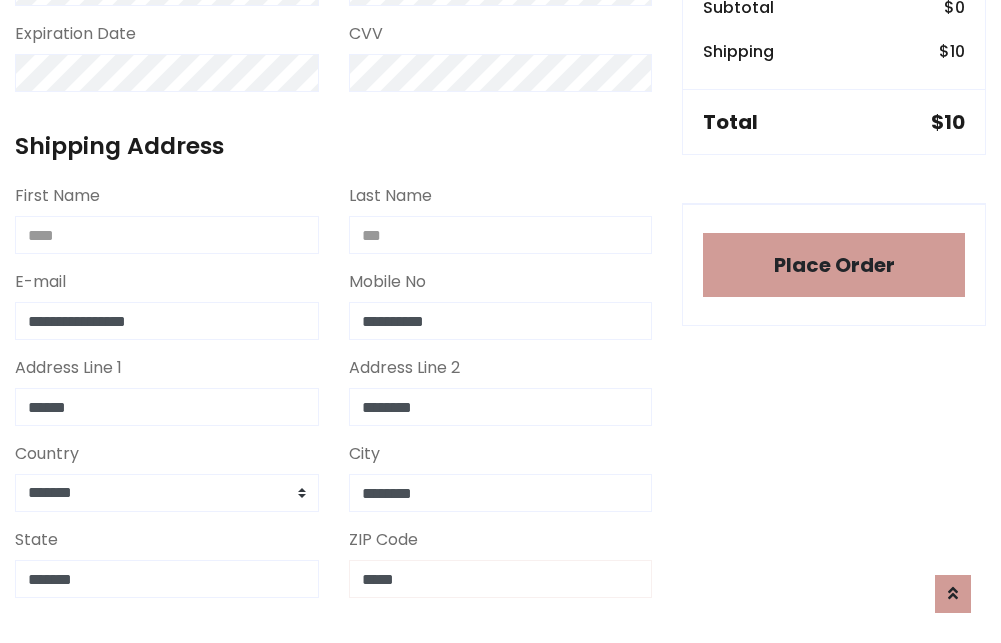scroll, scrollTop: 403, scrollLeft: 0, axis: vertical 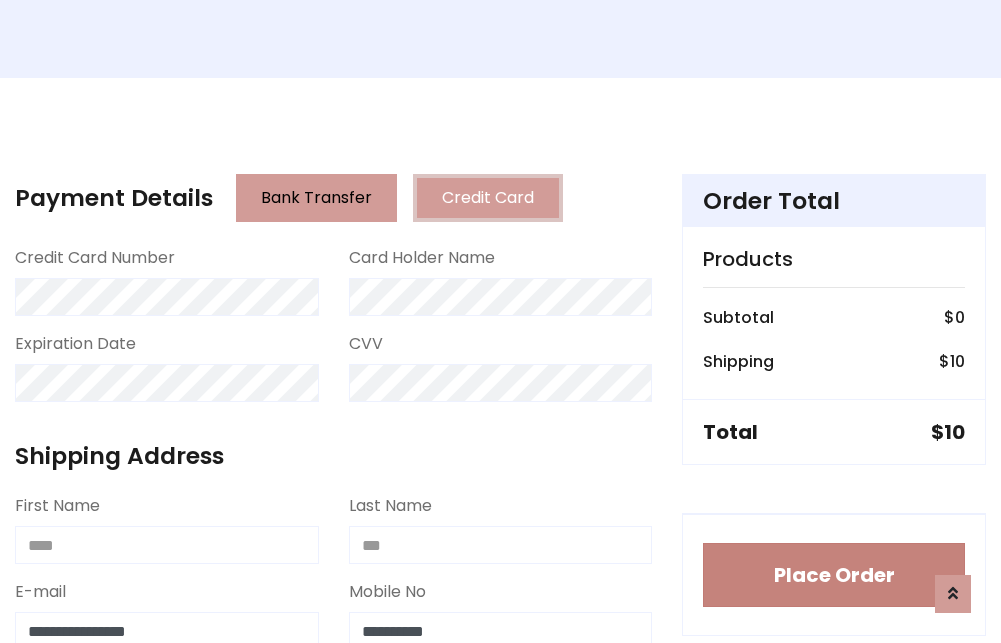 type on "*****" 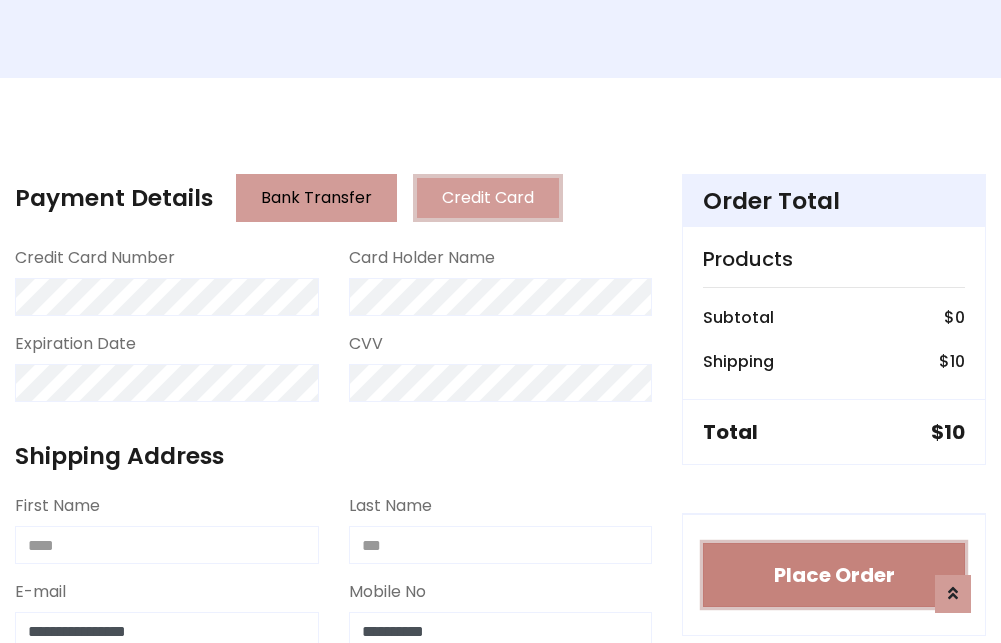 click on "Place Order" at bounding box center [834, 575] 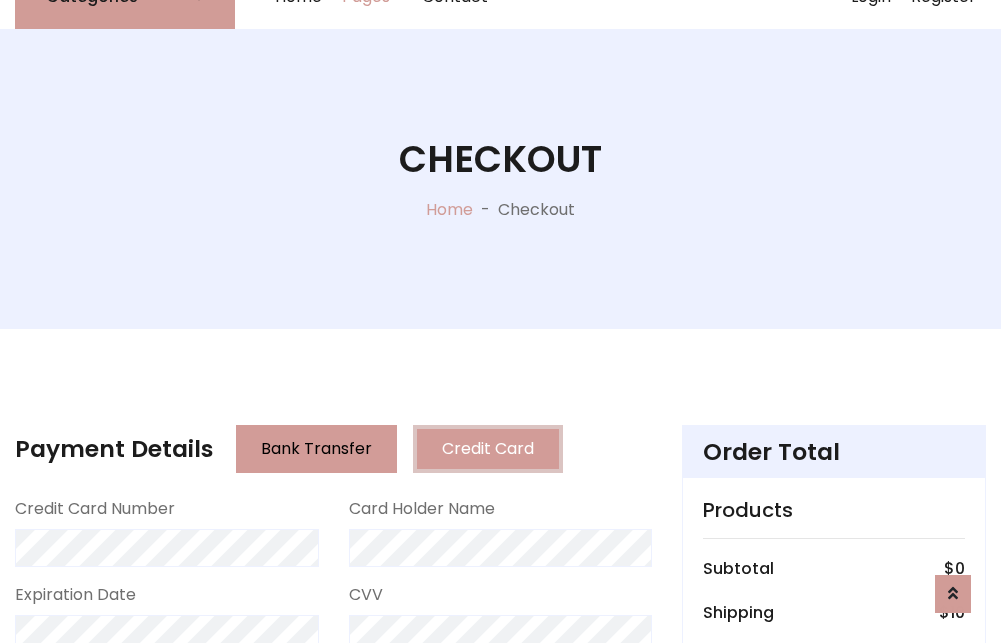 scroll, scrollTop: 0, scrollLeft: 0, axis: both 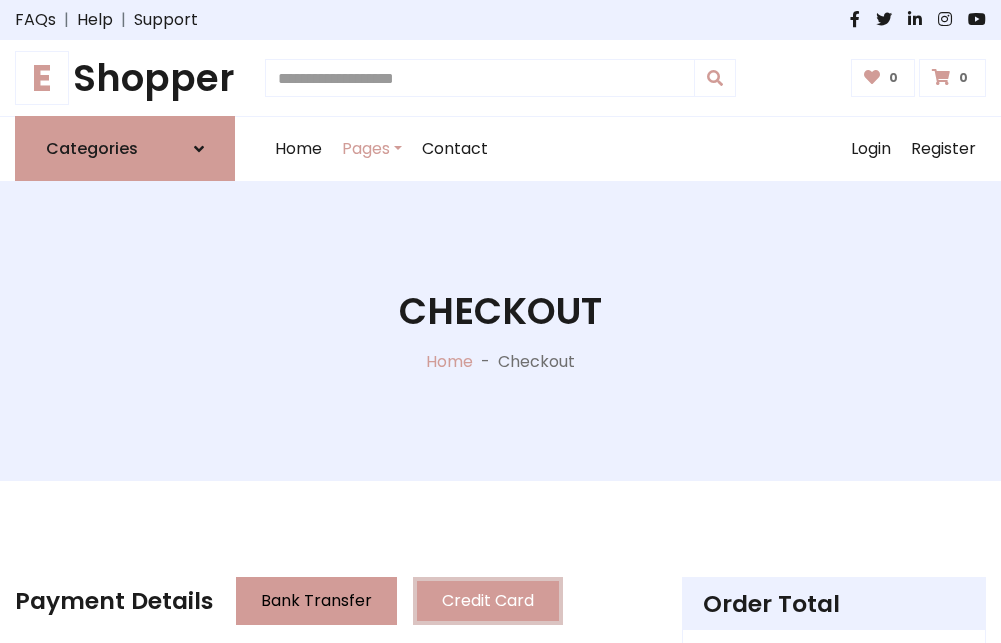 click on "E Shopper" at bounding box center (125, 78) 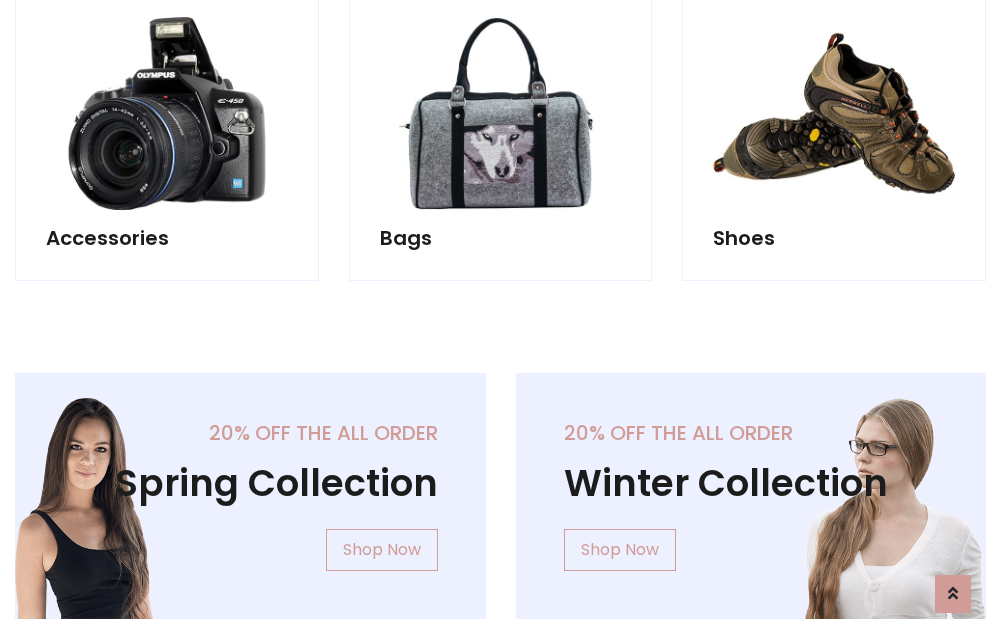 scroll, scrollTop: 770, scrollLeft: 0, axis: vertical 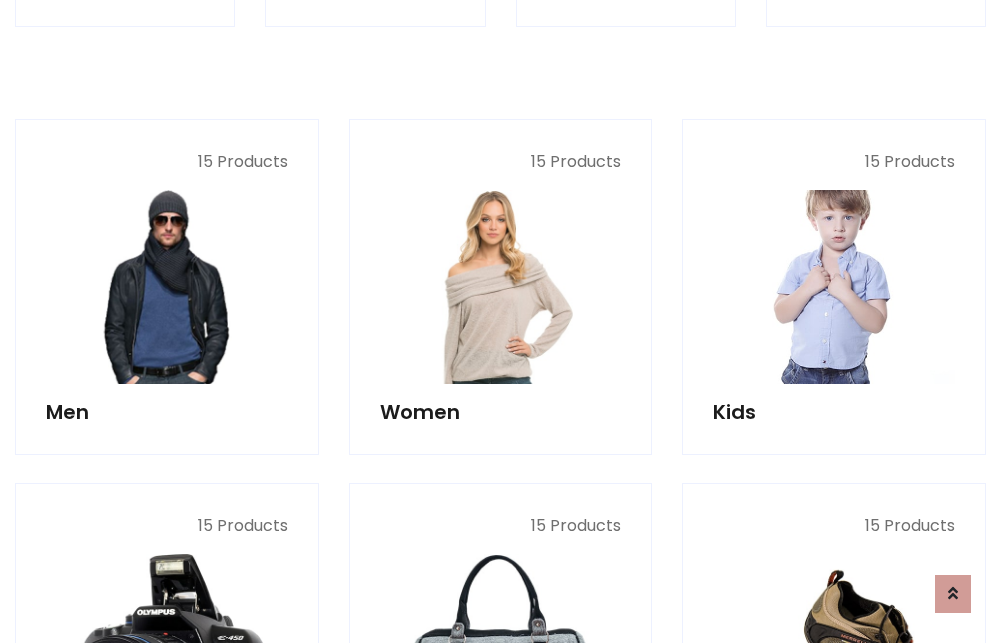 click at bounding box center (834, 287) 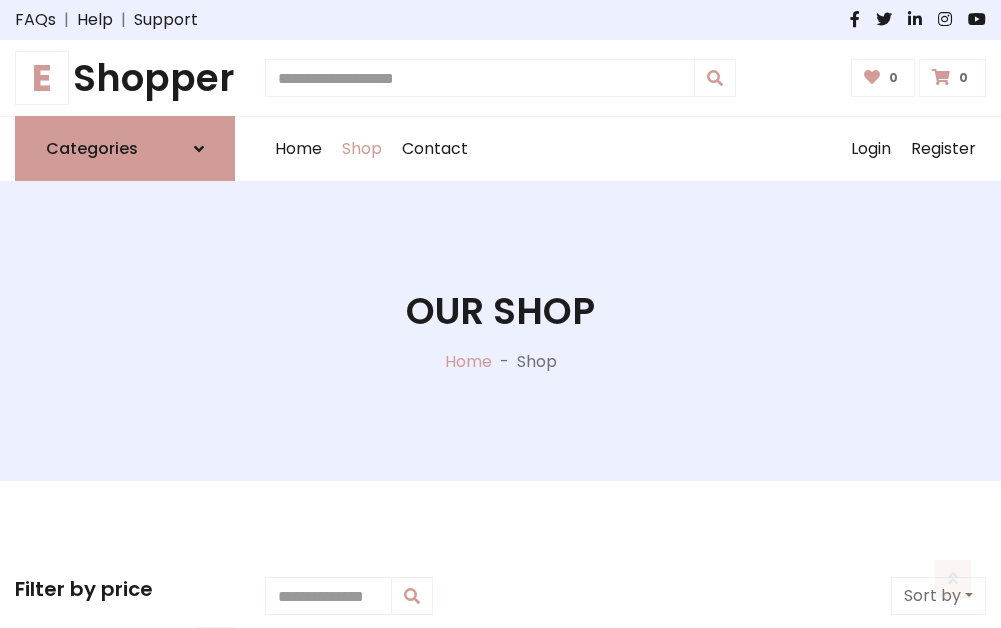 scroll, scrollTop: 549, scrollLeft: 0, axis: vertical 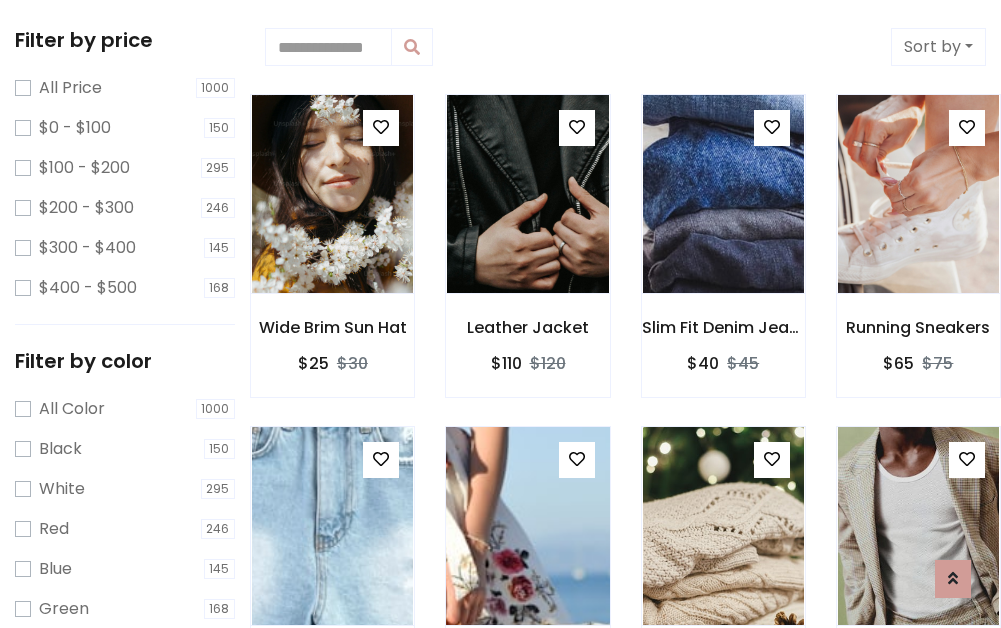 click at bounding box center (577, 459) 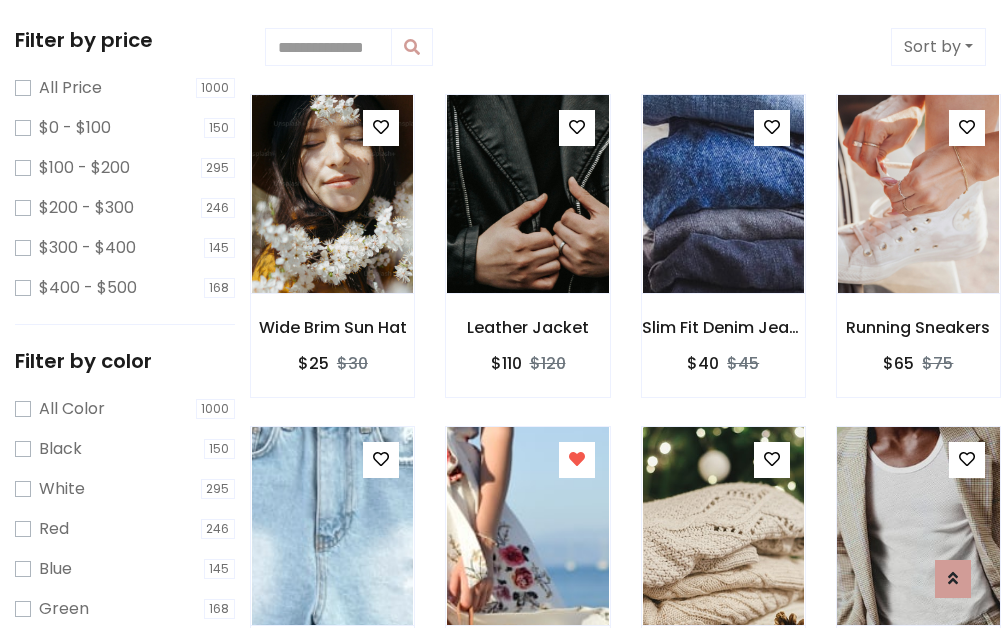click at bounding box center (918, 526) 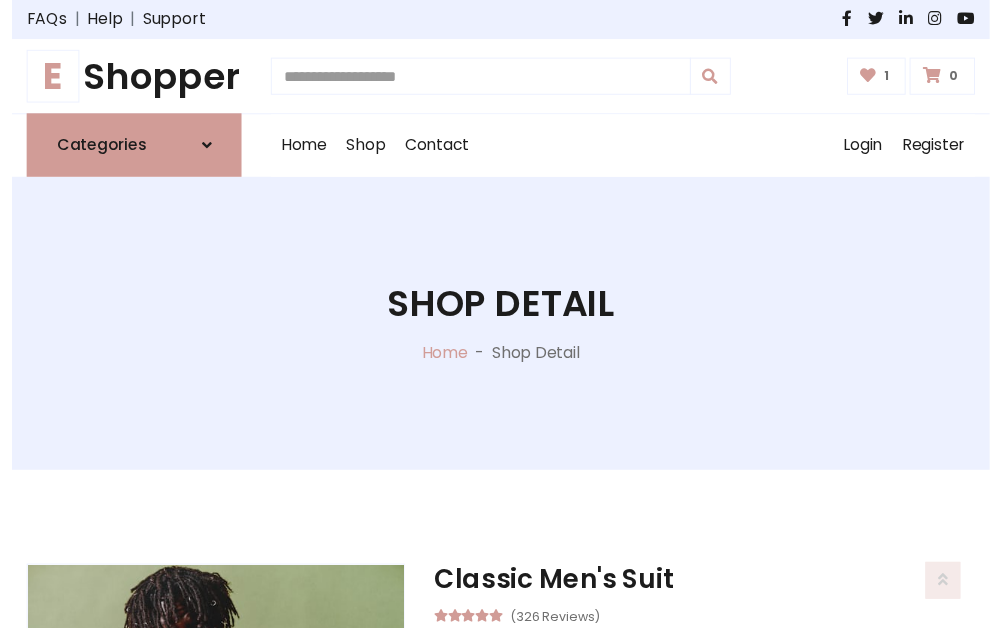 scroll, scrollTop: 262, scrollLeft: 0, axis: vertical 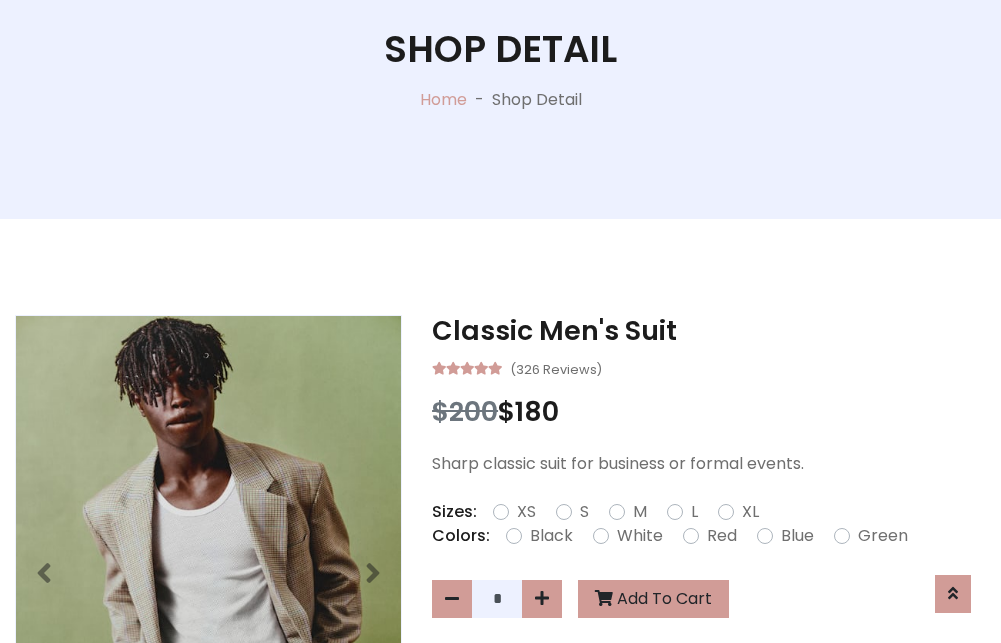 click on "XL" at bounding box center [750, 512] 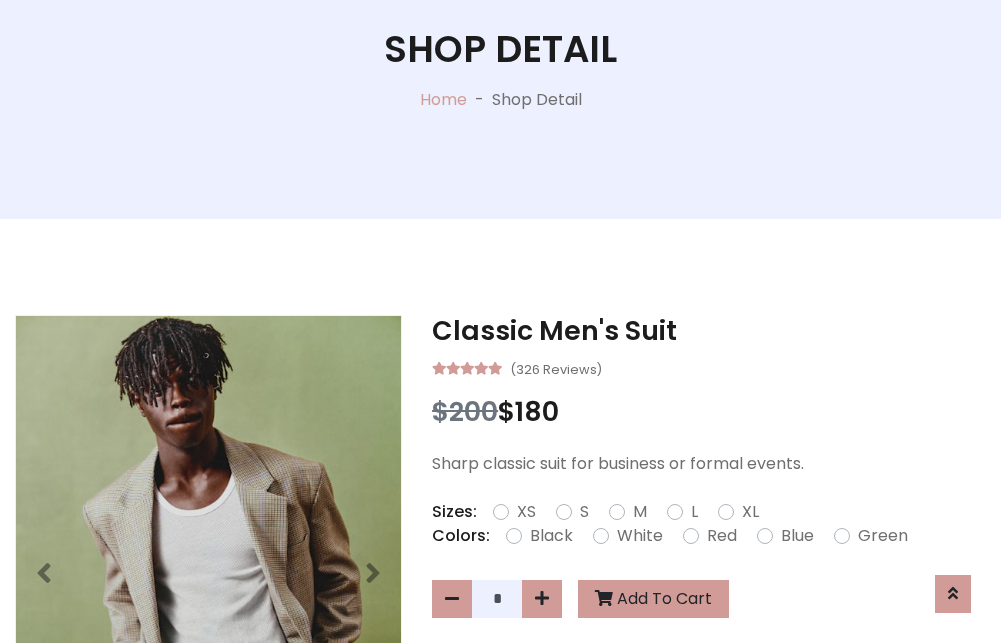 click on "Black" at bounding box center (551, 536) 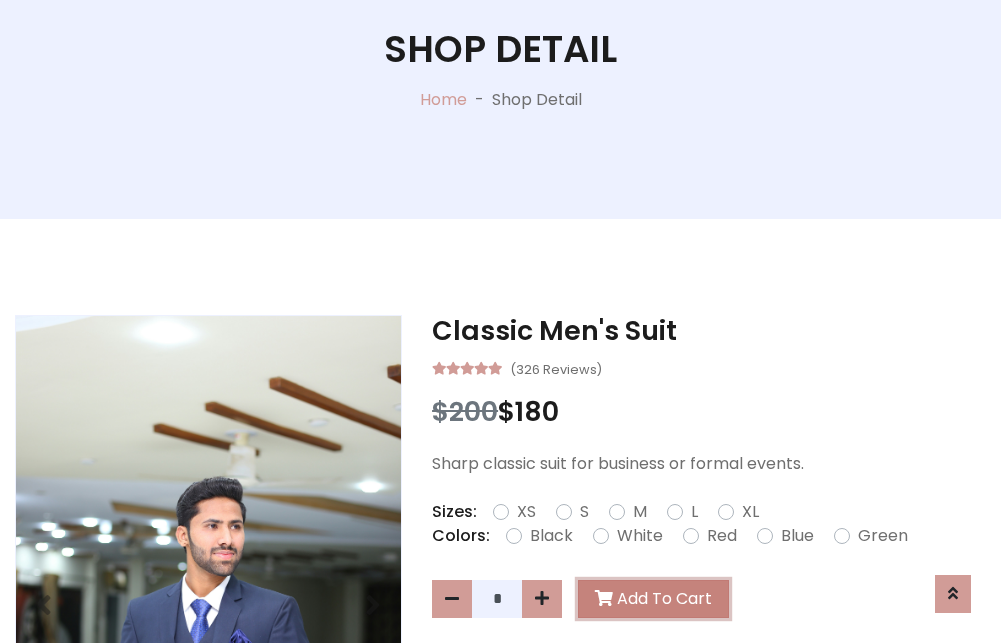click on "Add To Cart" at bounding box center [653, 599] 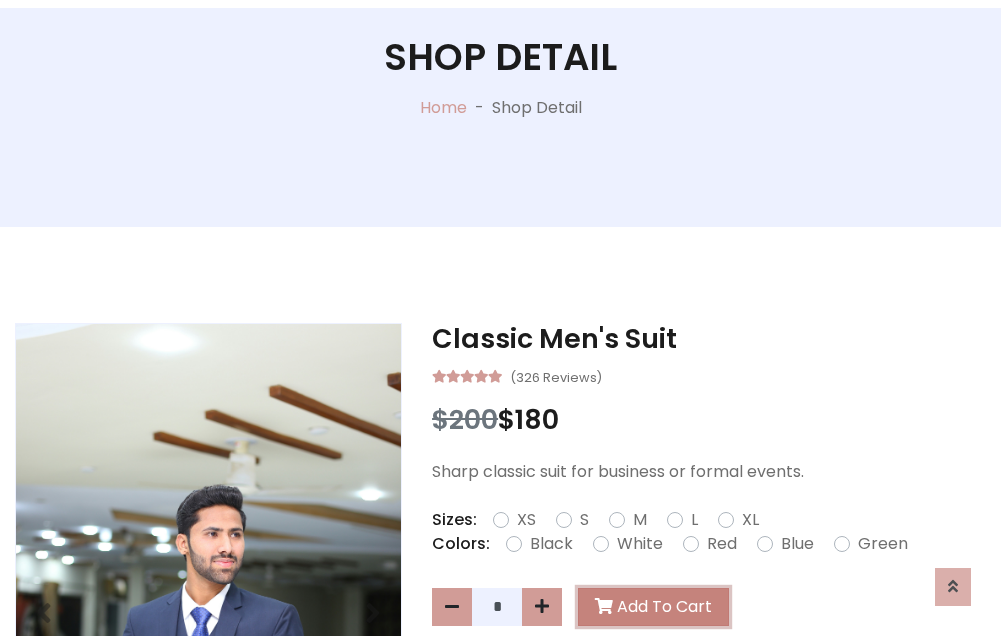 scroll, scrollTop: 0, scrollLeft: 0, axis: both 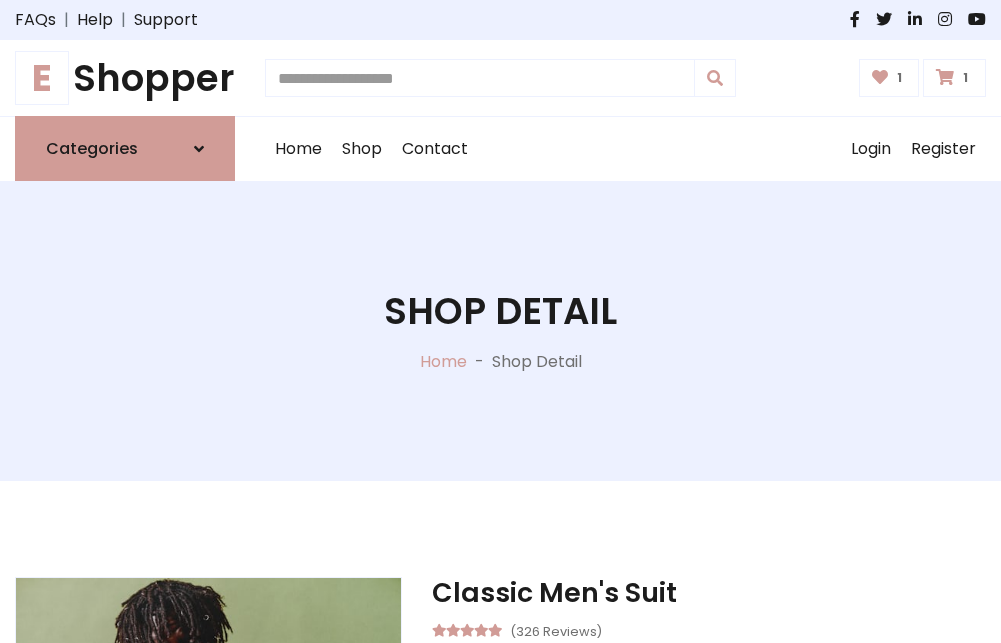 click at bounding box center [945, 77] 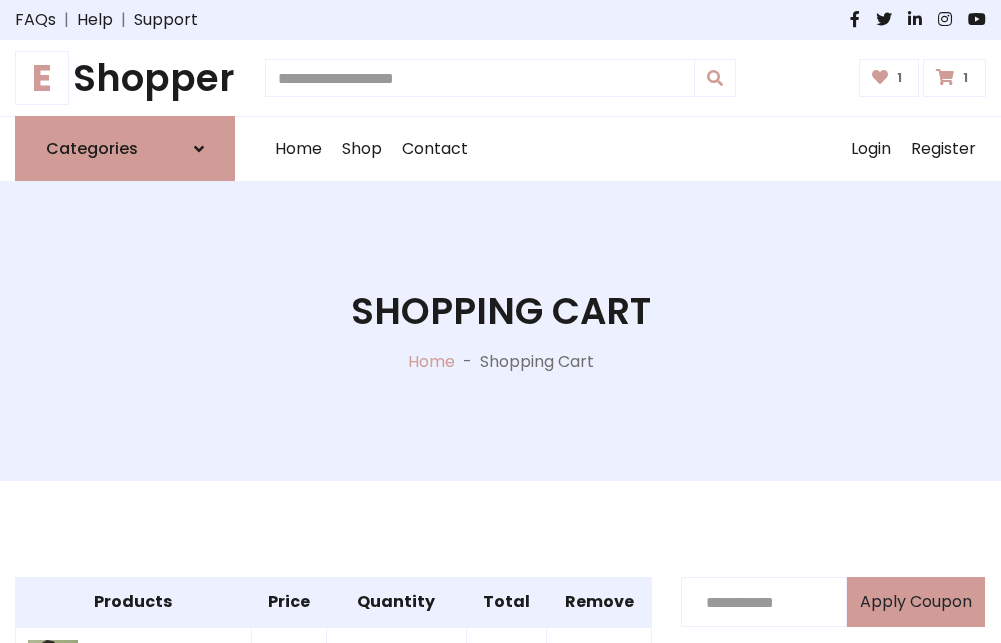 scroll, scrollTop: 570, scrollLeft: 0, axis: vertical 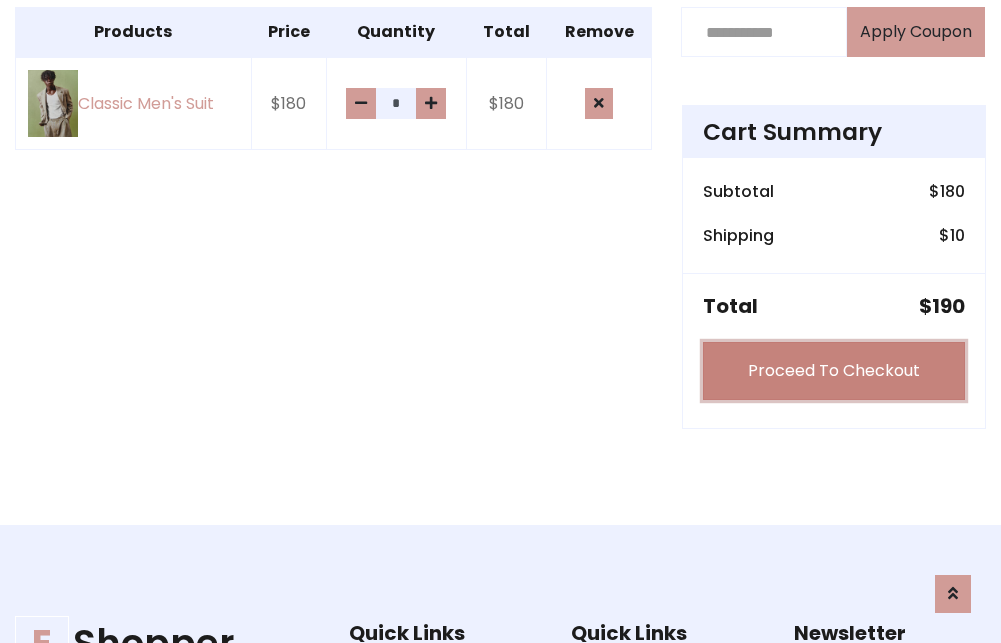 click on "Proceed To Checkout" at bounding box center [834, 371] 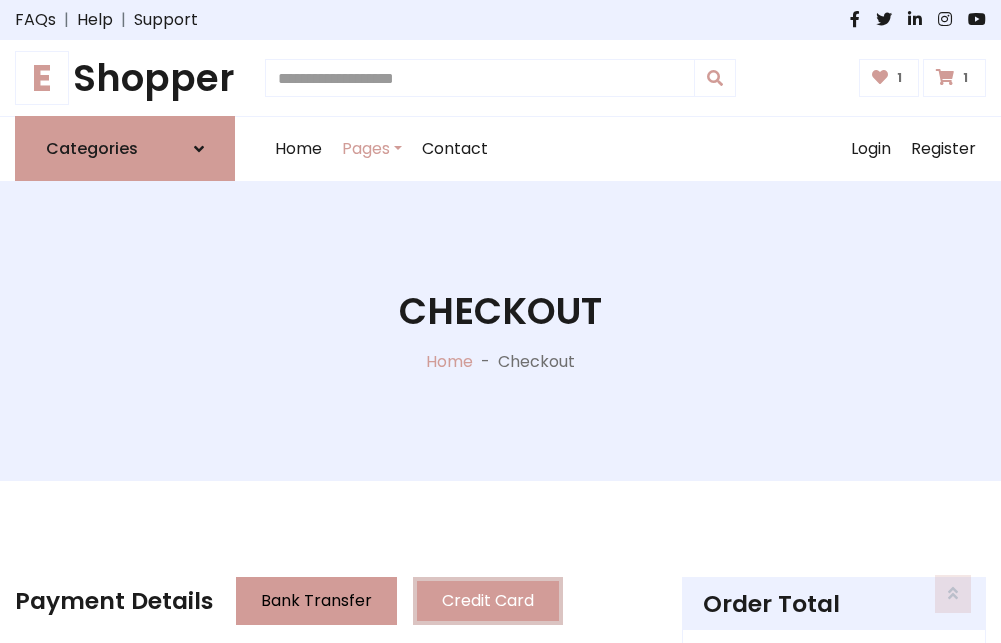 scroll, scrollTop: 201, scrollLeft: 0, axis: vertical 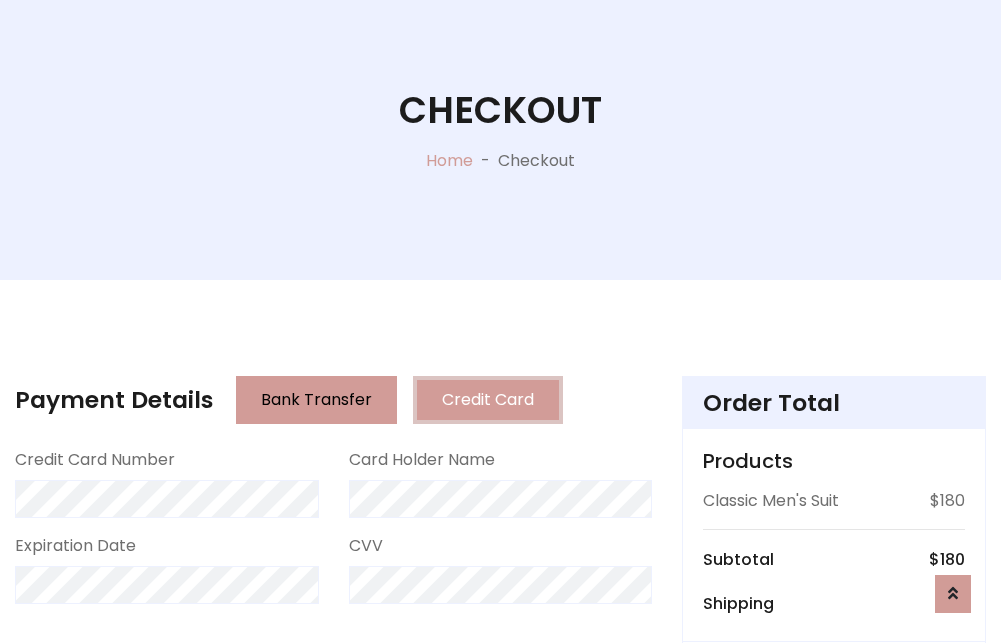 click on "Go to shipping" at bounding box center (834, 817) 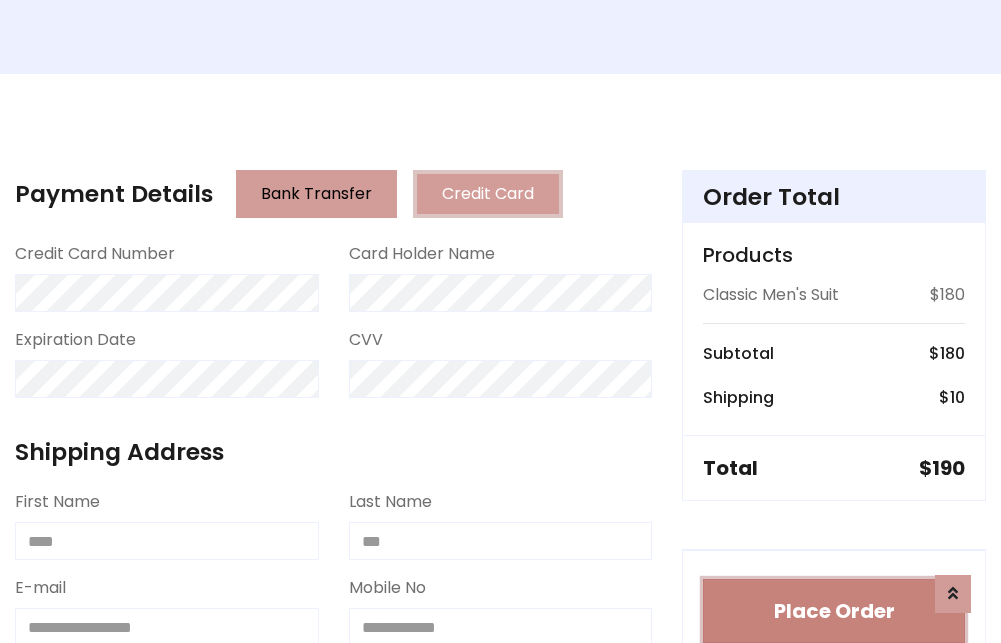 type 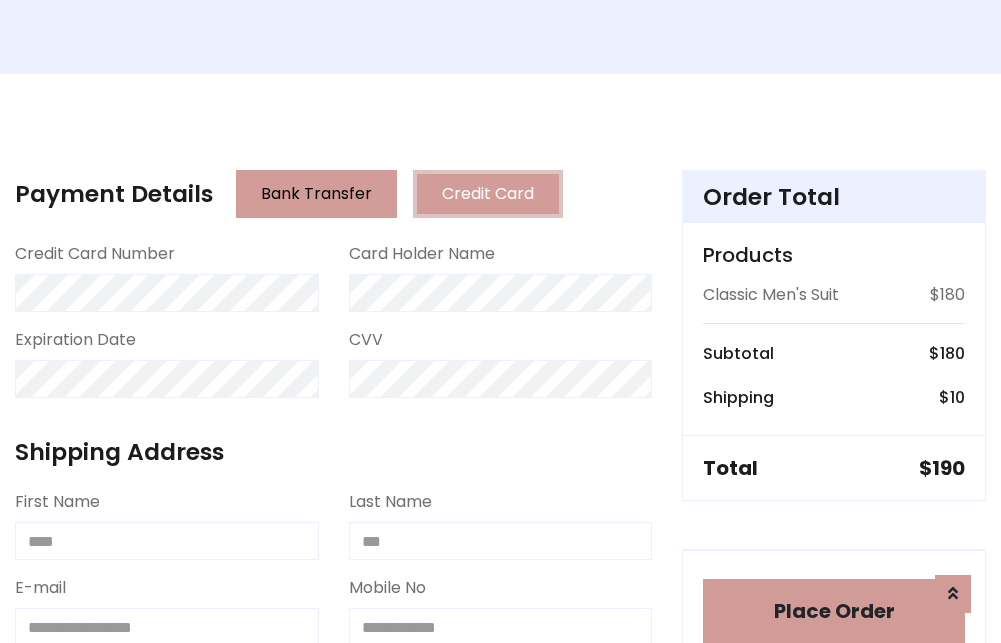 scroll, scrollTop: 1196, scrollLeft: 0, axis: vertical 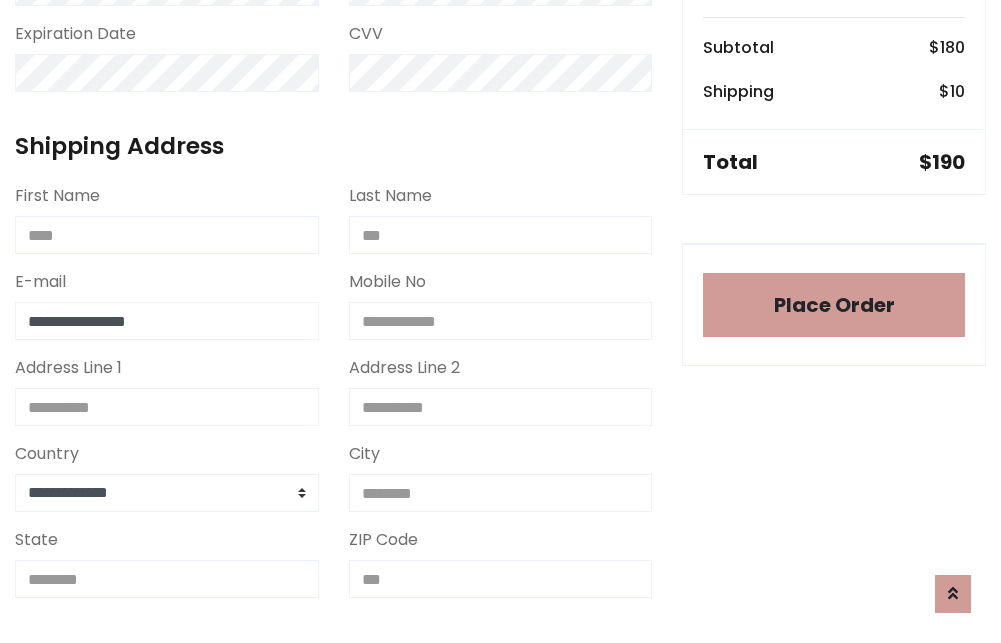 type on "**********" 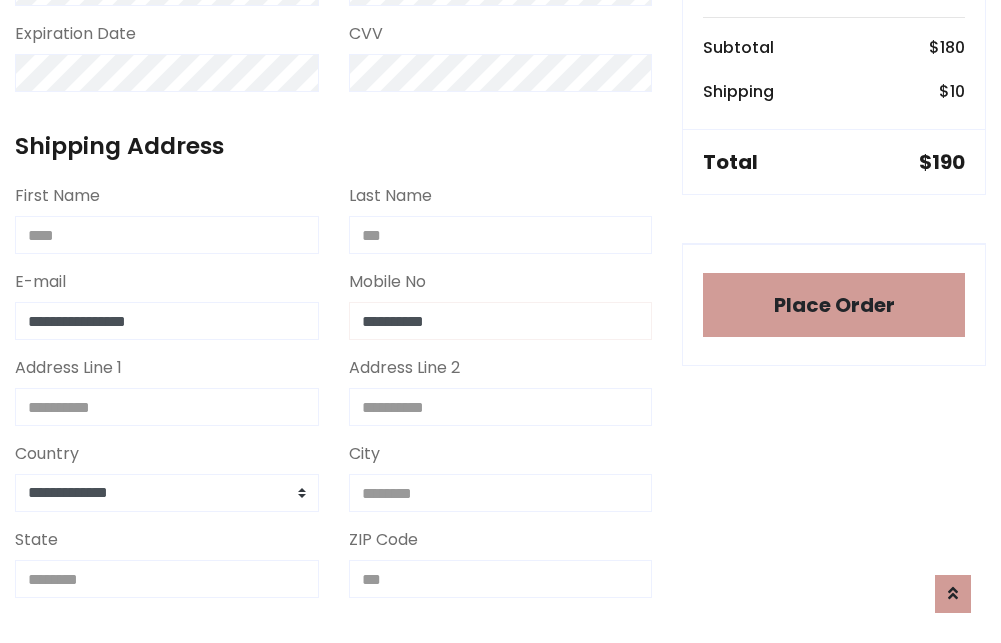 scroll, scrollTop: 573, scrollLeft: 0, axis: vertical 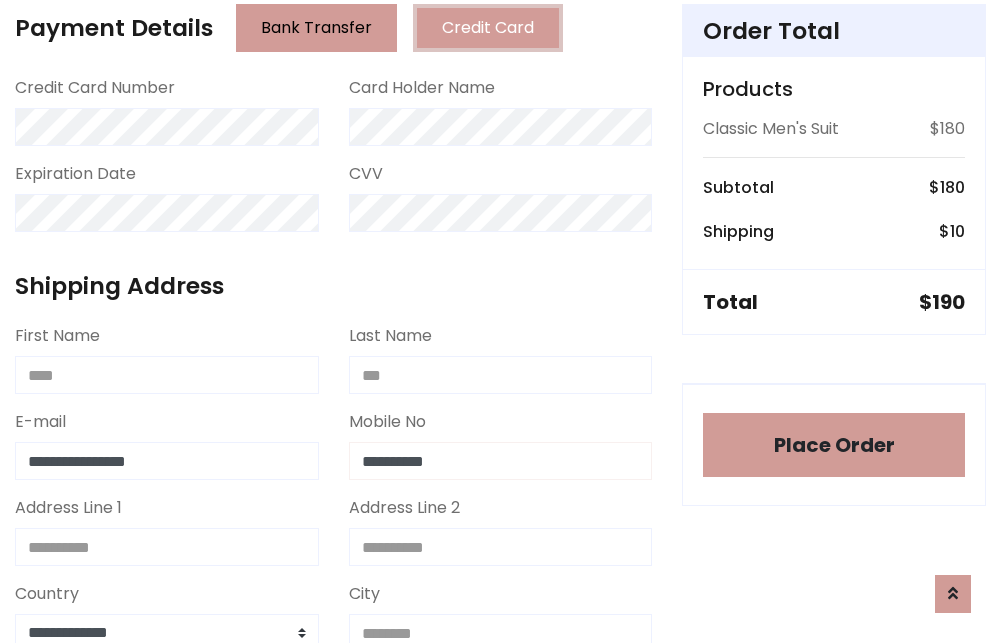 type on "**********" 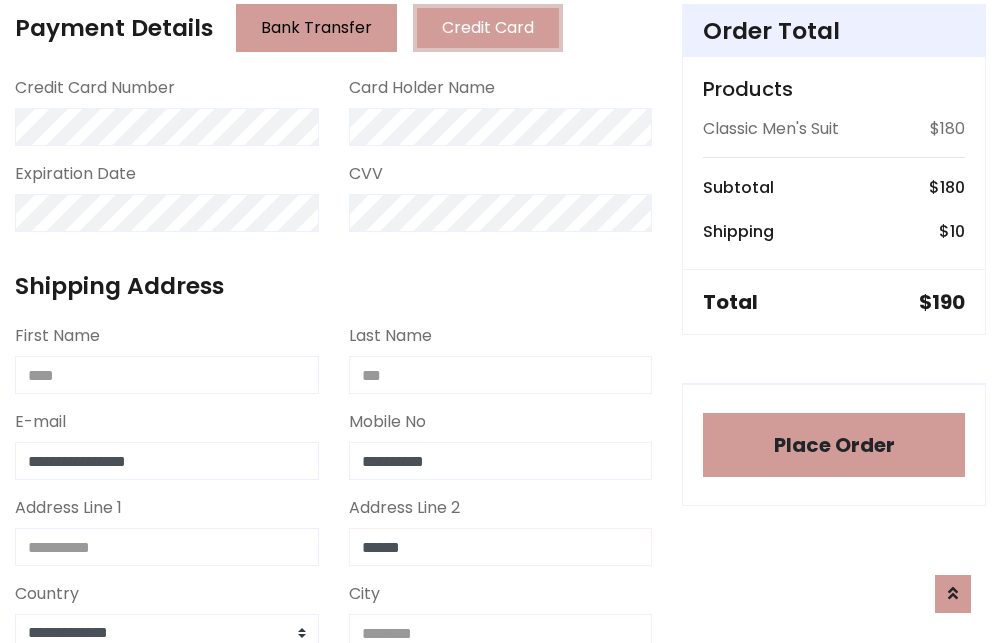 type on "******" 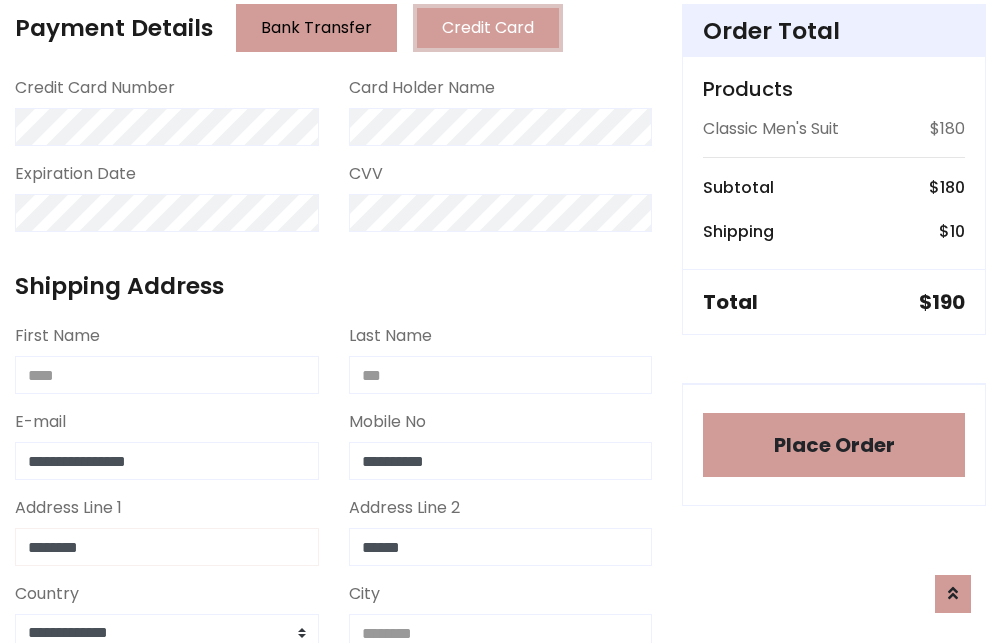 type on "********" 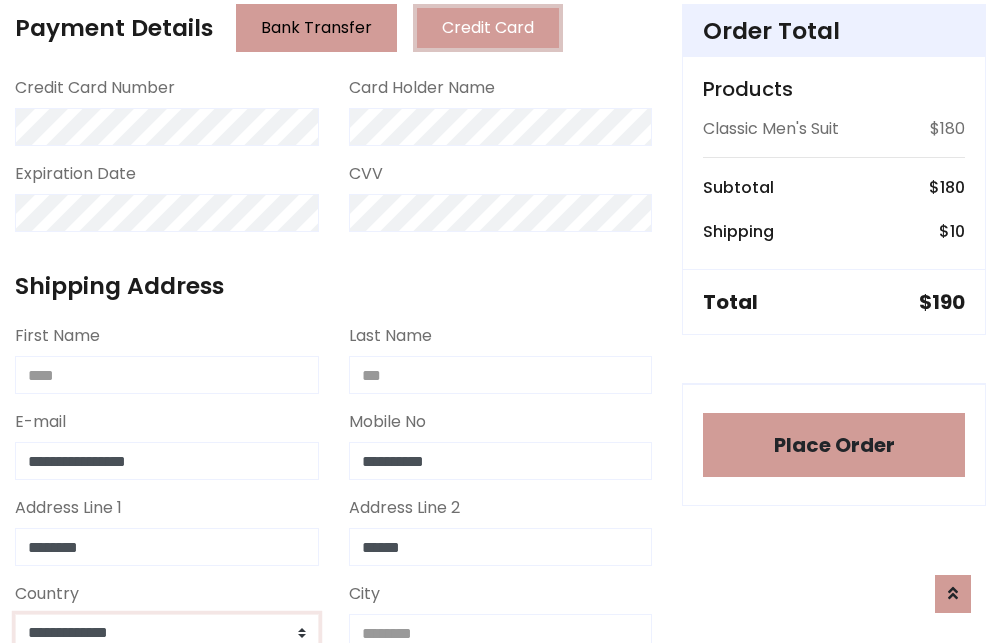 select on "*******" 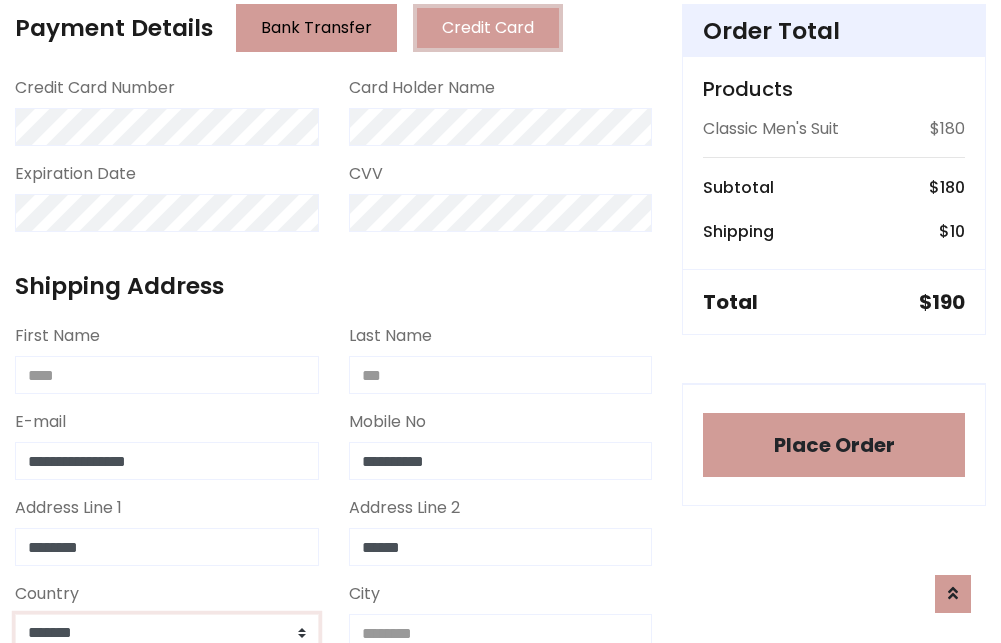 scroll, scrollTop: 583, scrollLeft: 0, axis: vertical 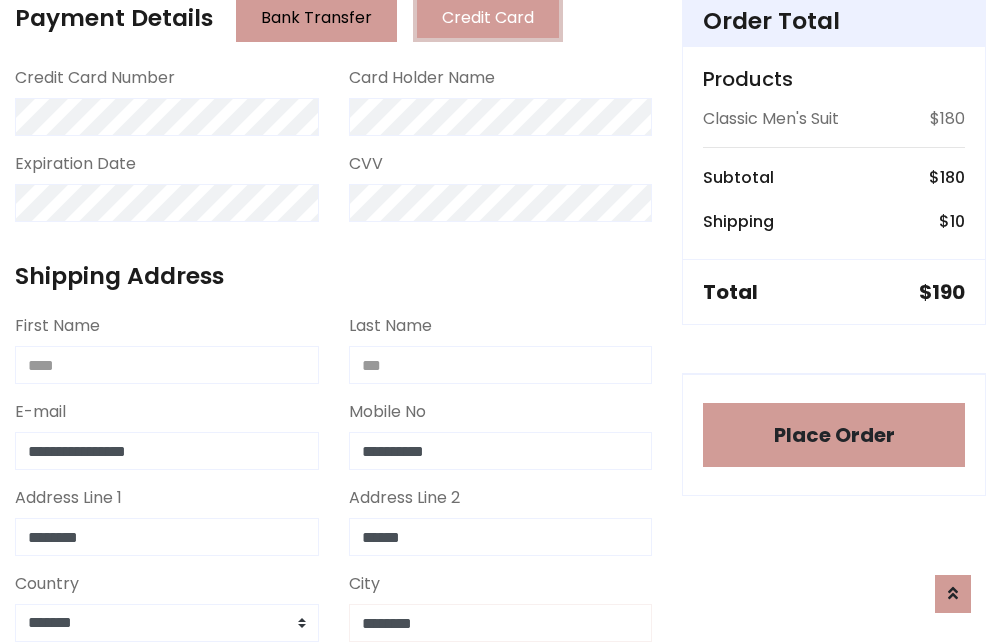 type on "********" 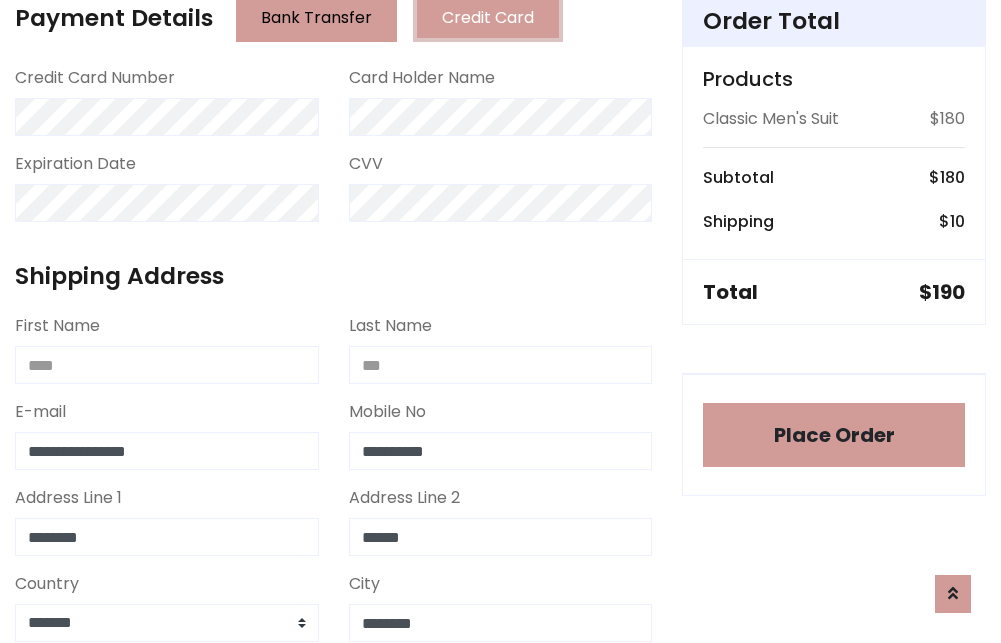 scroll, scrollTop: 971, scrollLeft: 0, axis: vertical 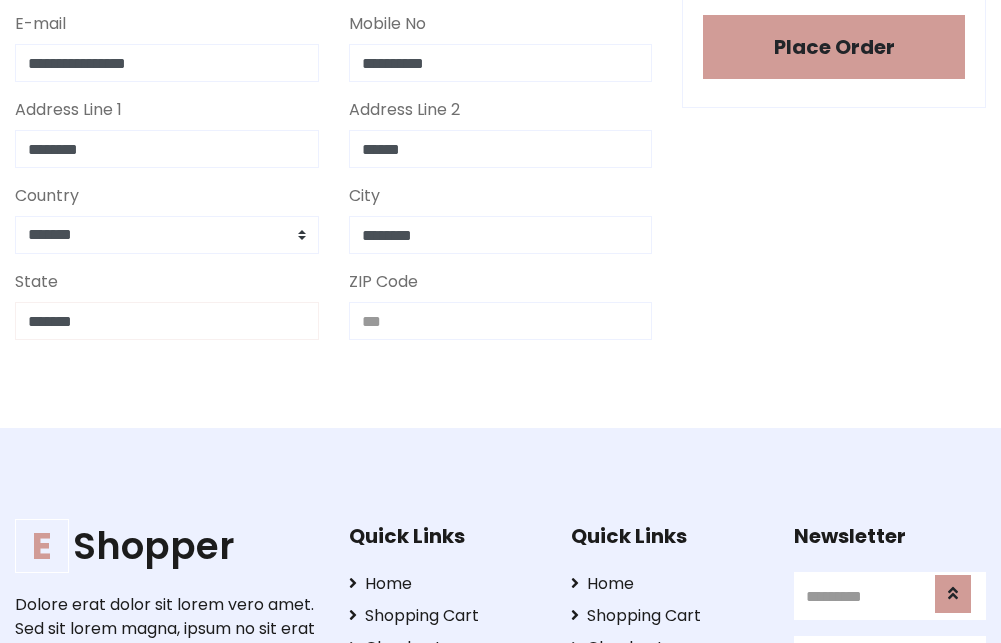 type on "*******" 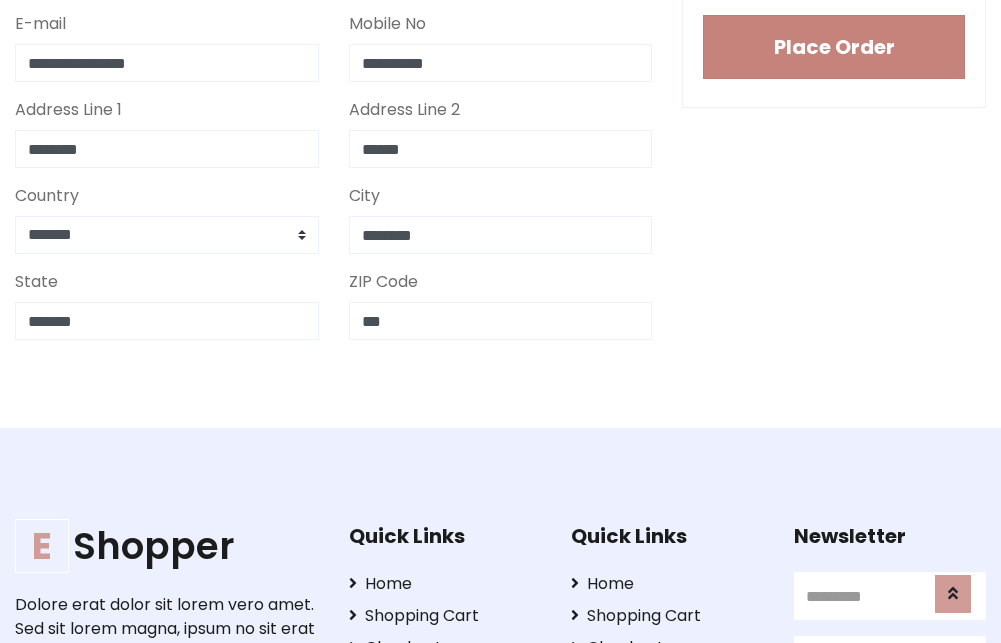 type on "***" 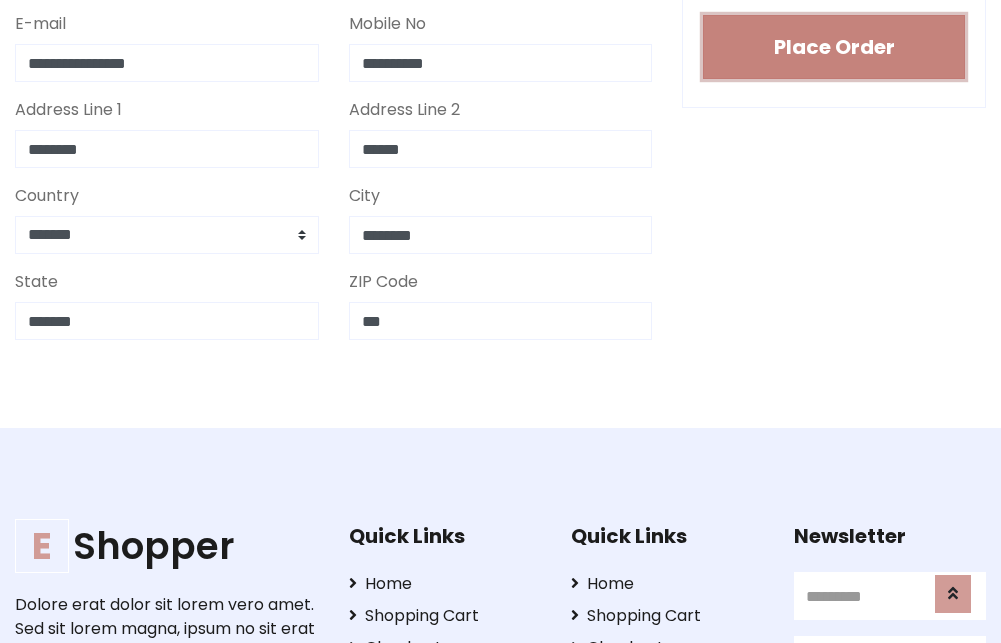 click on "Place Order" at bounding box center (834, 47) 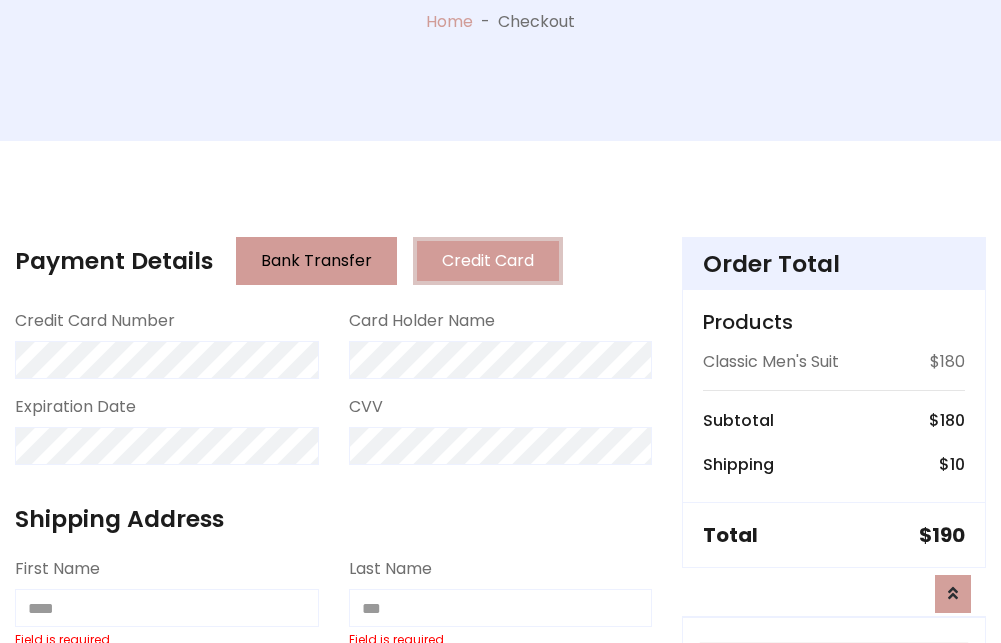 scroll, scrollTop: 0, scrollLeft: 0, axis: both 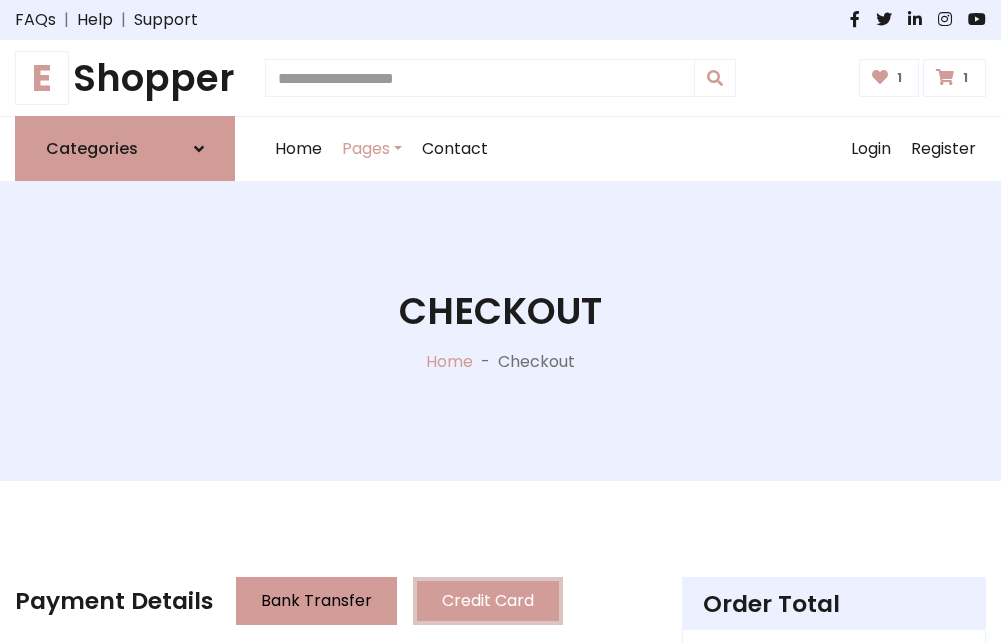 click on "E" at bounding box center (42, 78) 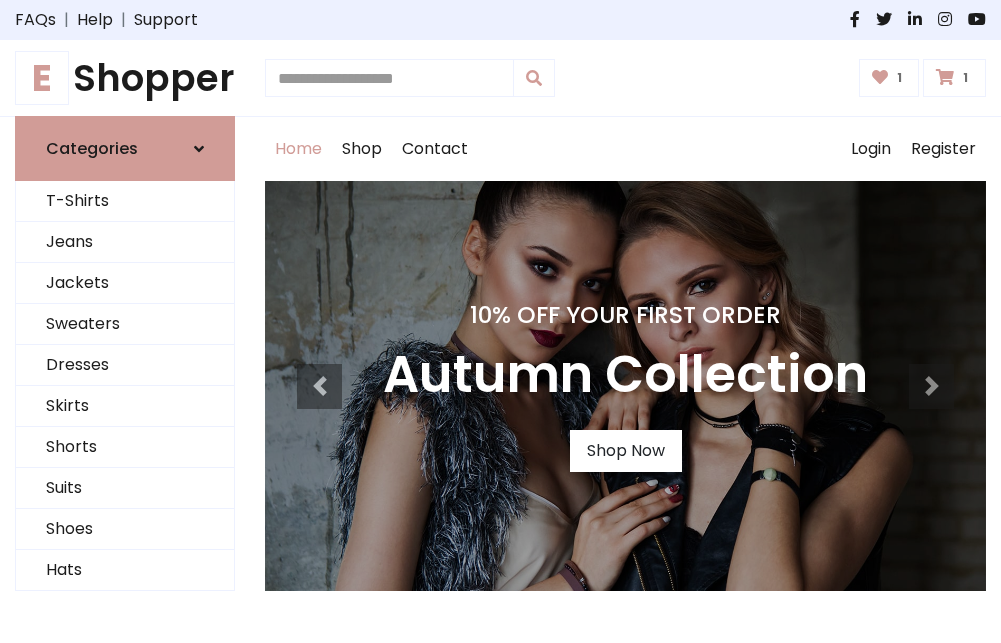 scroll, scrollTop: 0, scrollLeft: 0, axis: both 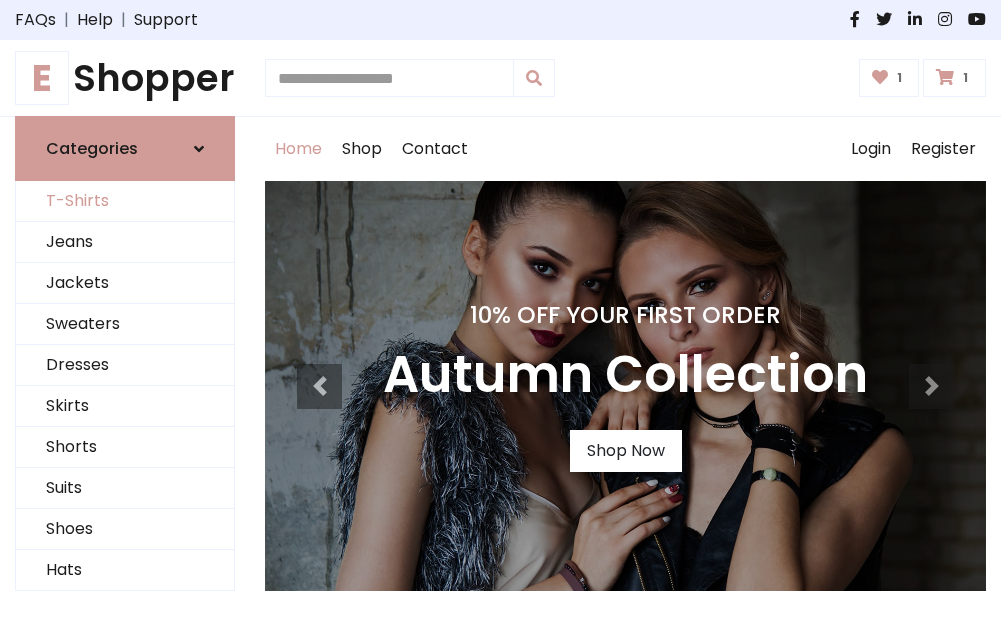 click on "T-Shirts" at bounding box center [125, 201] 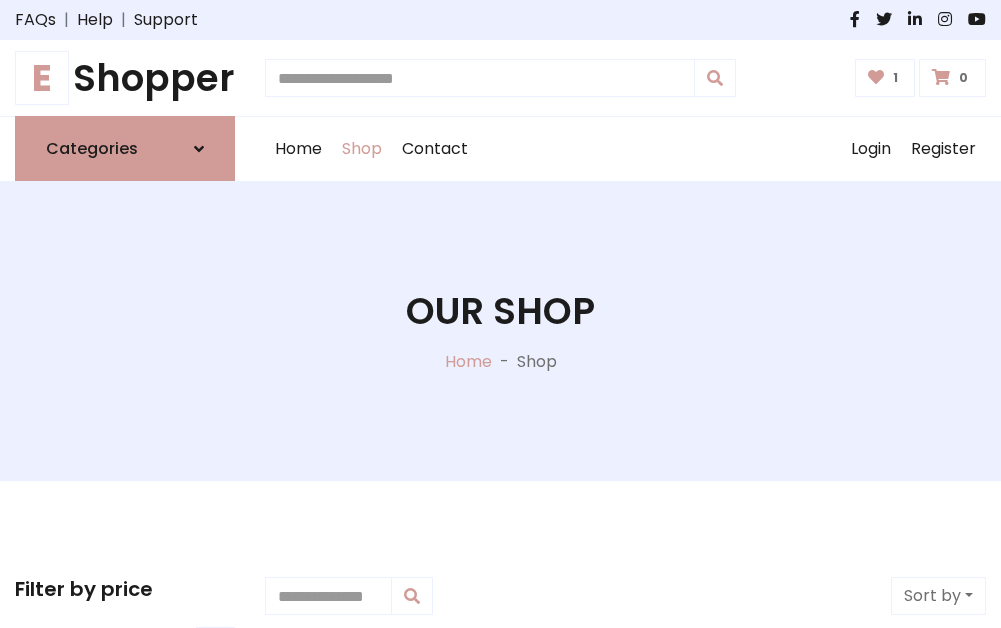 scroll, scrollTop: 0, scrollLeft: 0, axis: both 